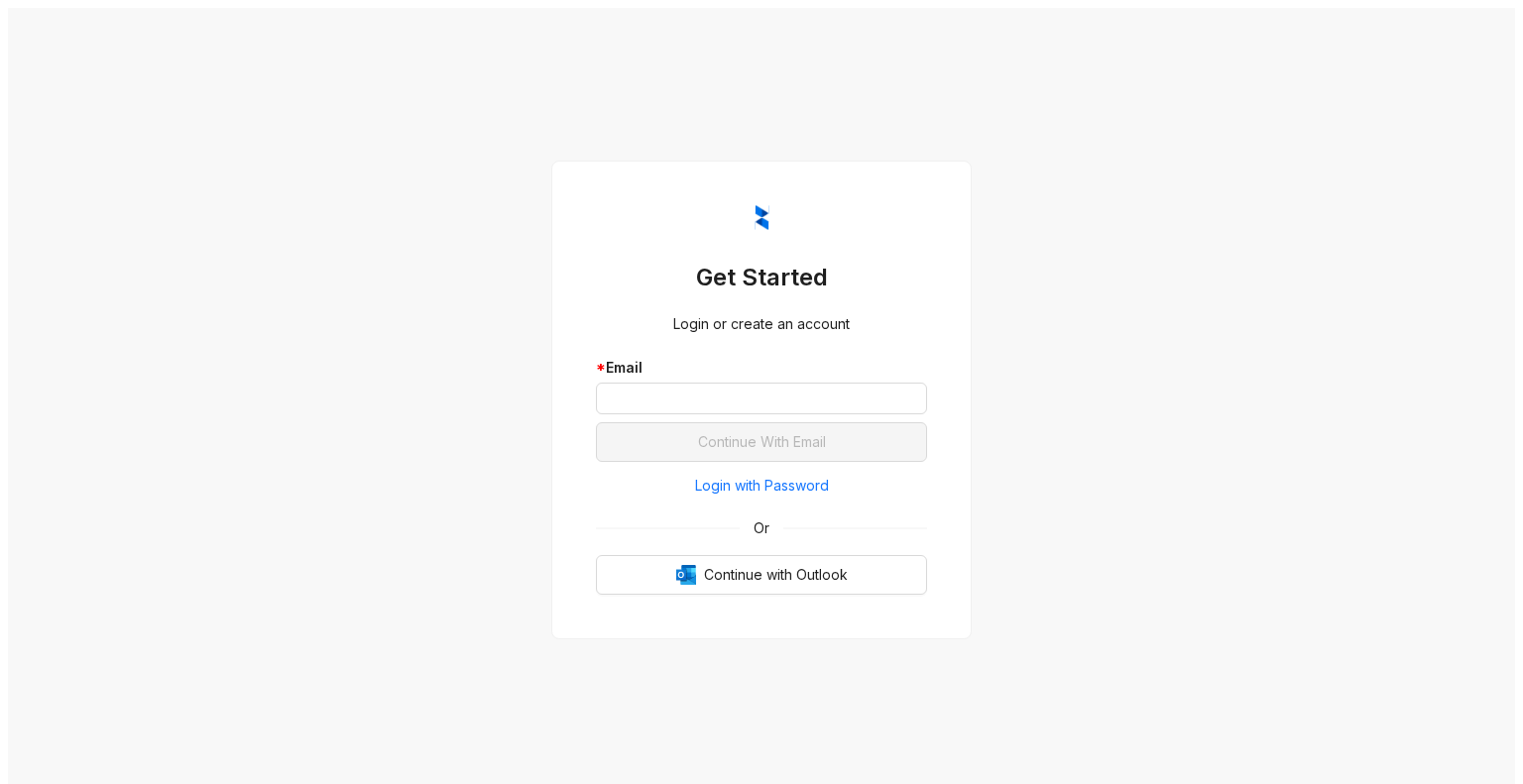 scroll, scrollTop: 0, scrollLeft: 0, axis: both 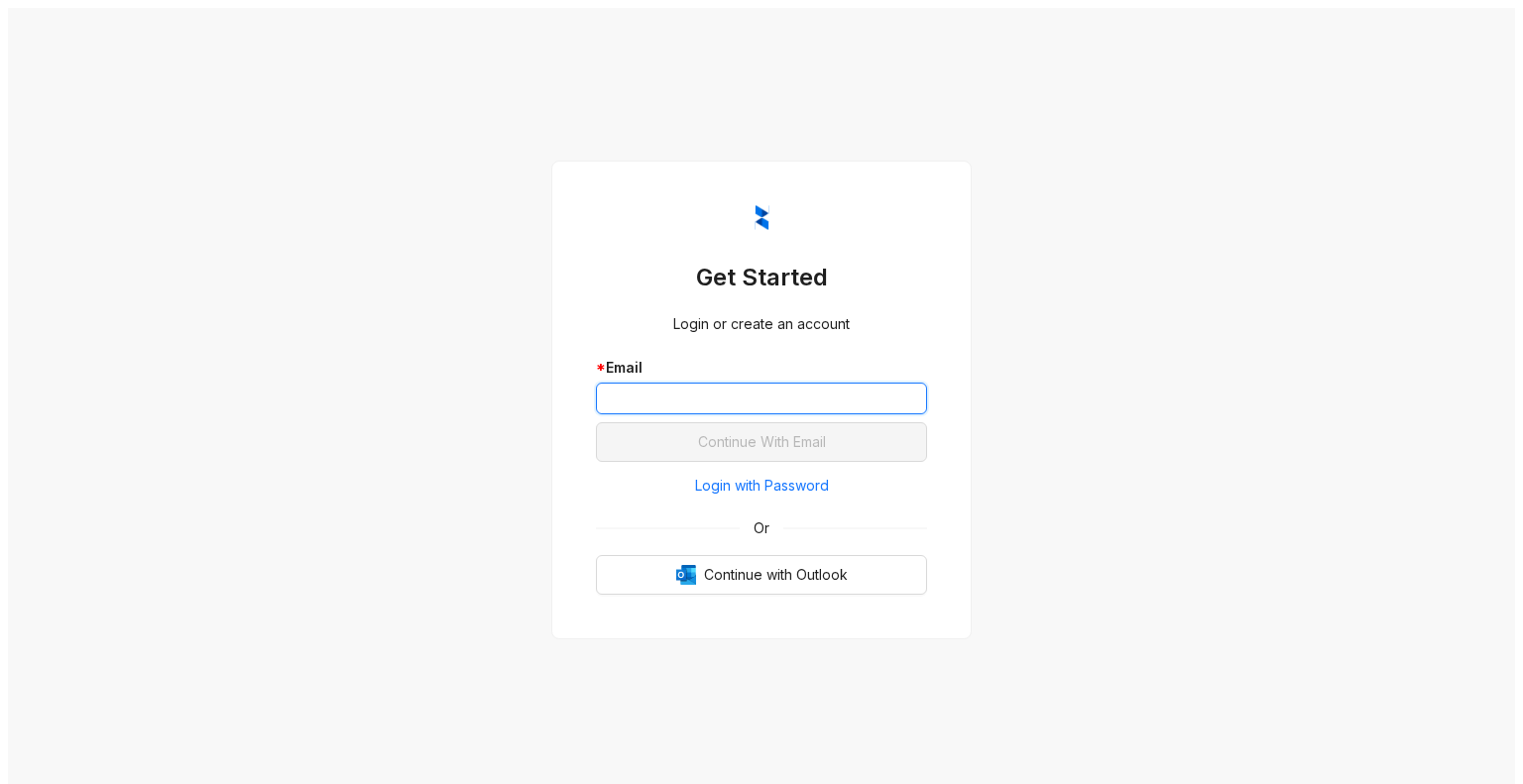 click at bounding box center [762, 398] 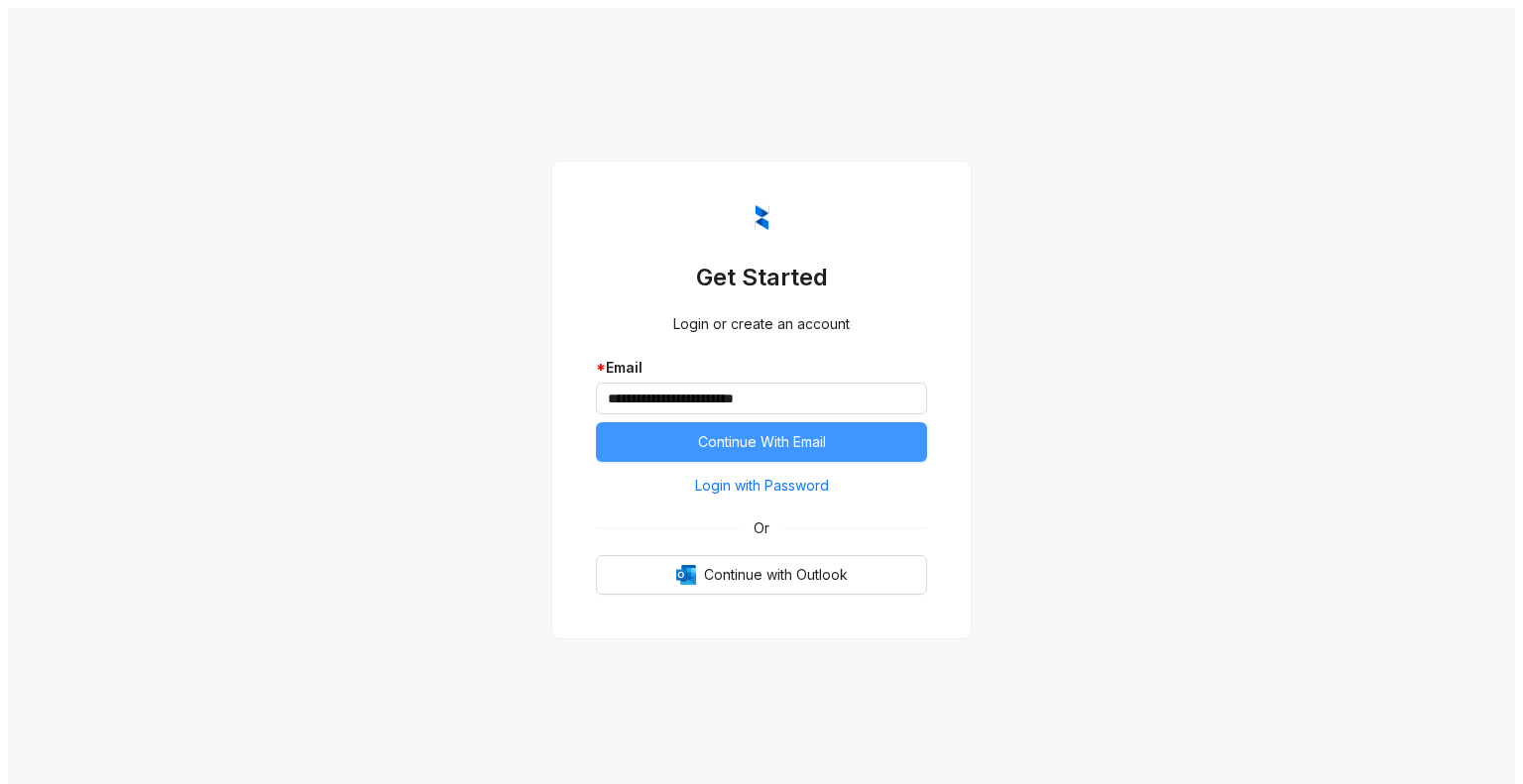click on "Continue With Email" at bounding box center [762, 442] 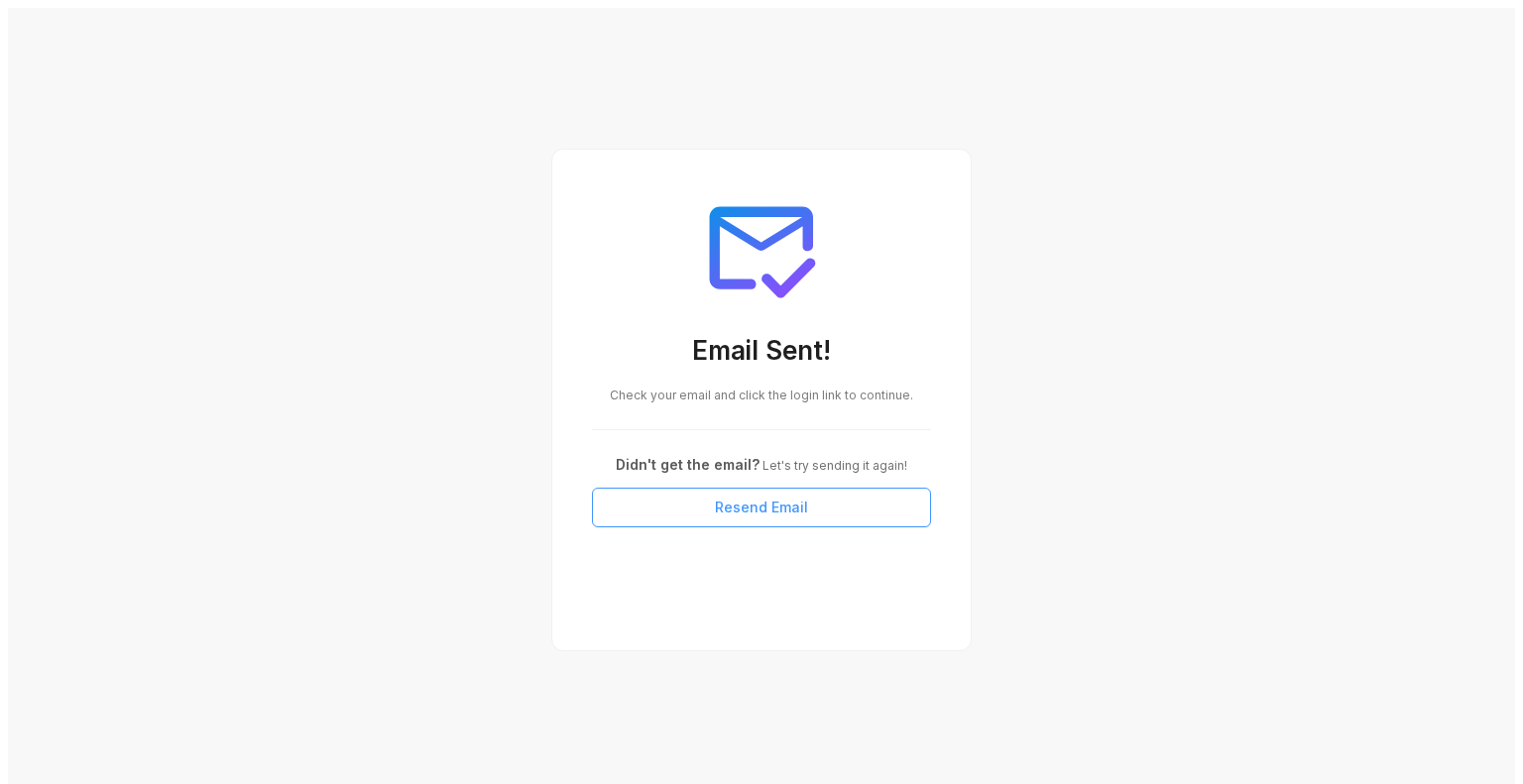 click on "Resend Email" at bounding box center [762, 507] 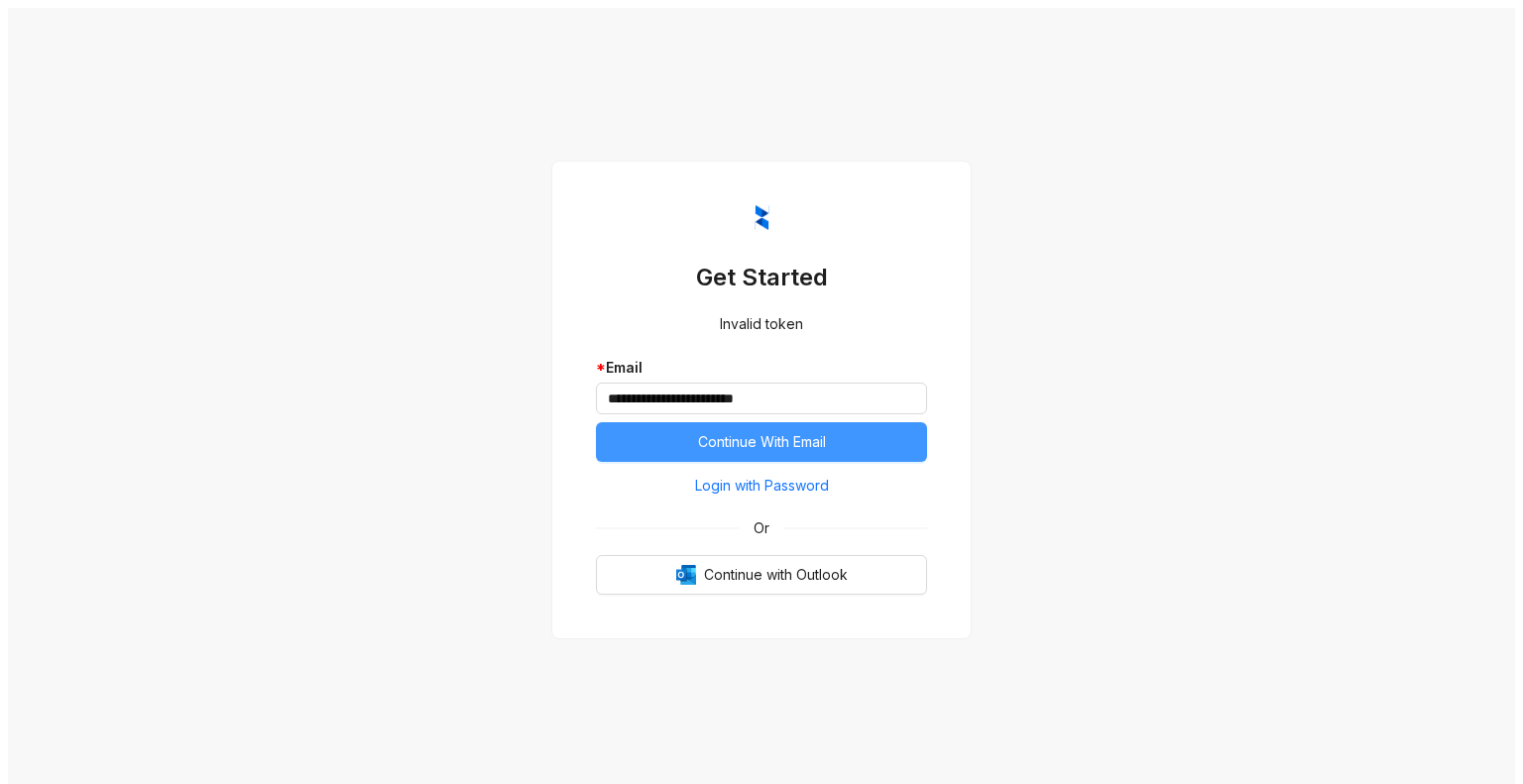 scroll, scrollTop: 0, scrollLeft: 0, axis: both 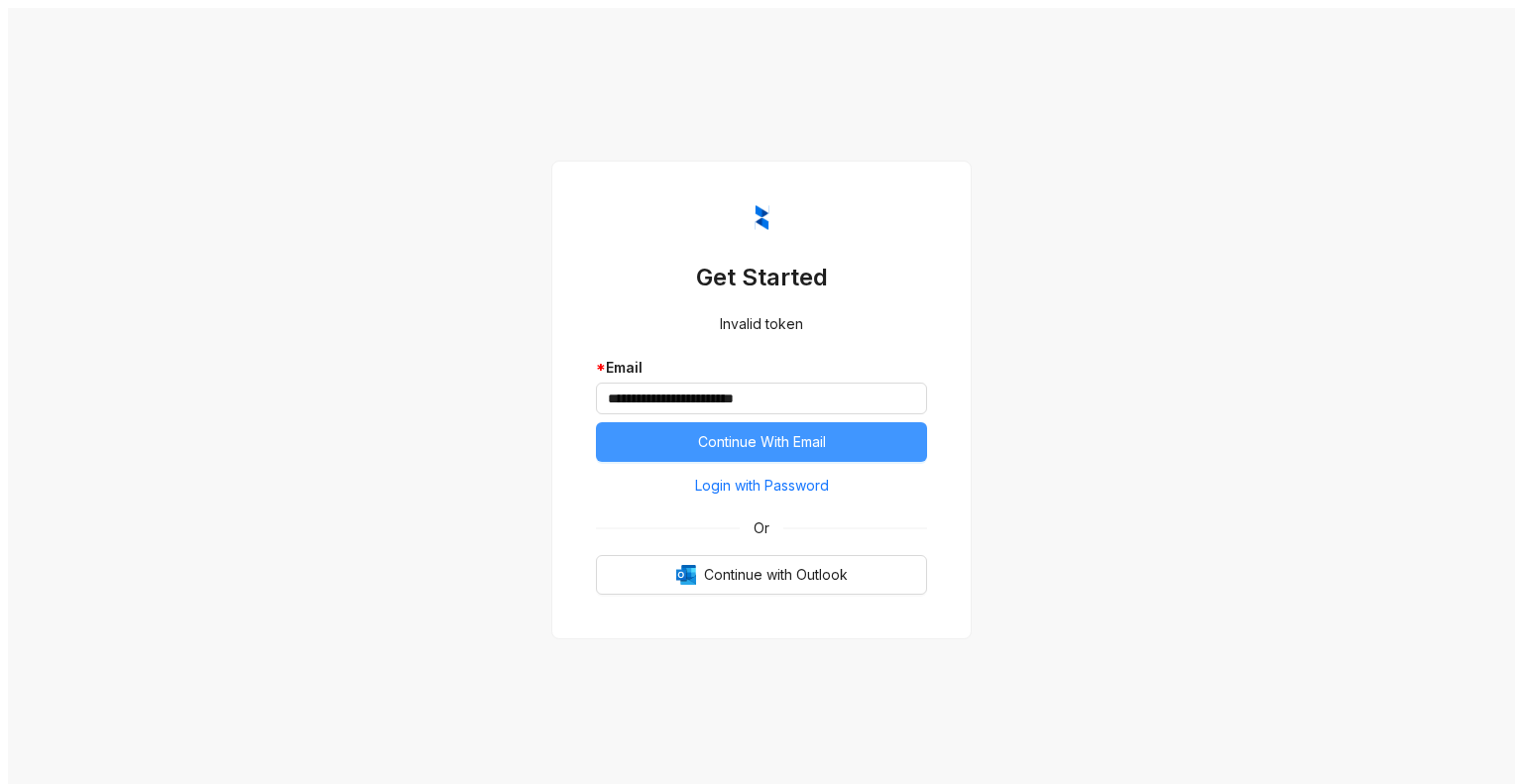 click on "Continue With Email" at bounding box center (762, 442) 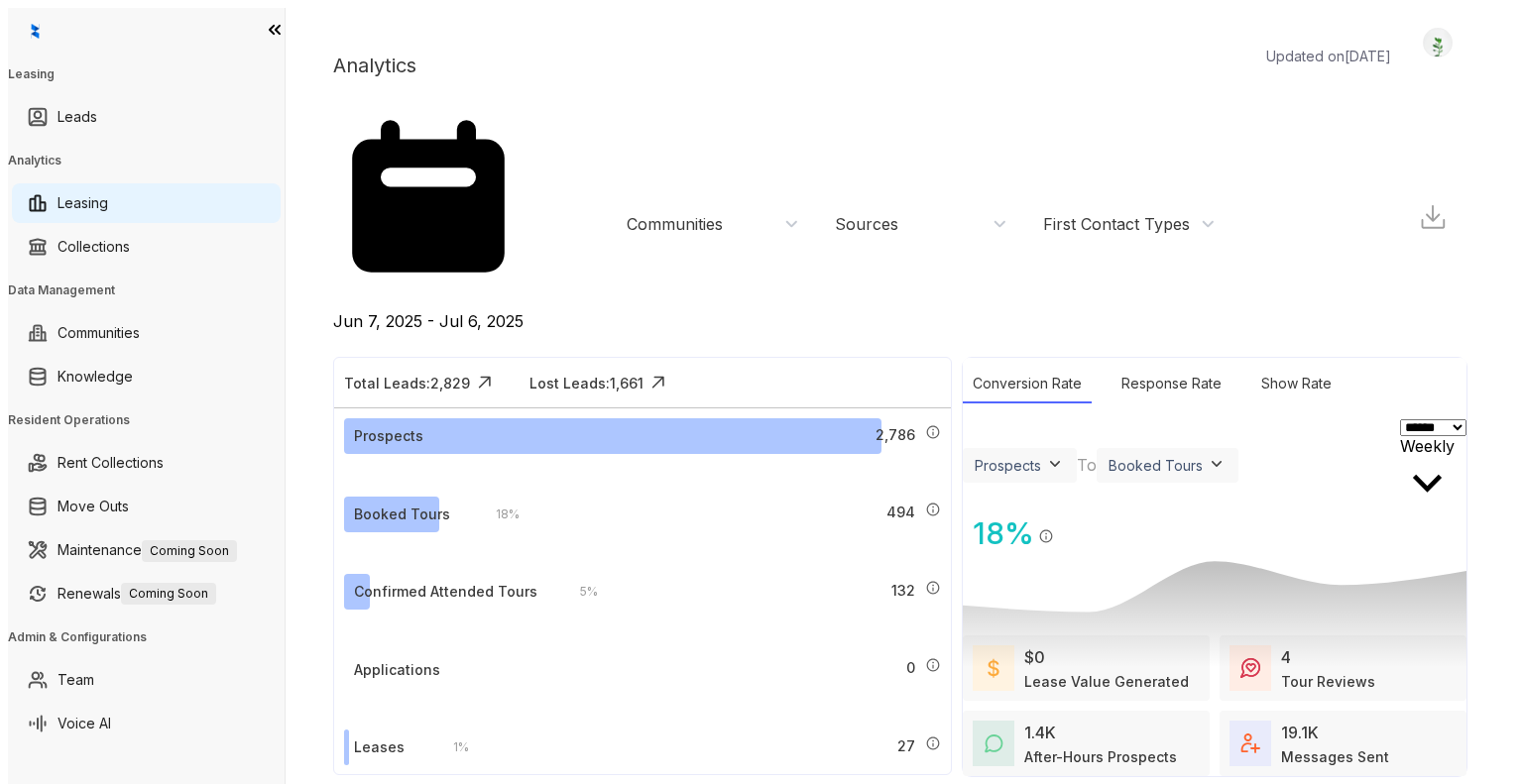 scroll, scrollTop: 0, scrollLeft: 0, axis: both 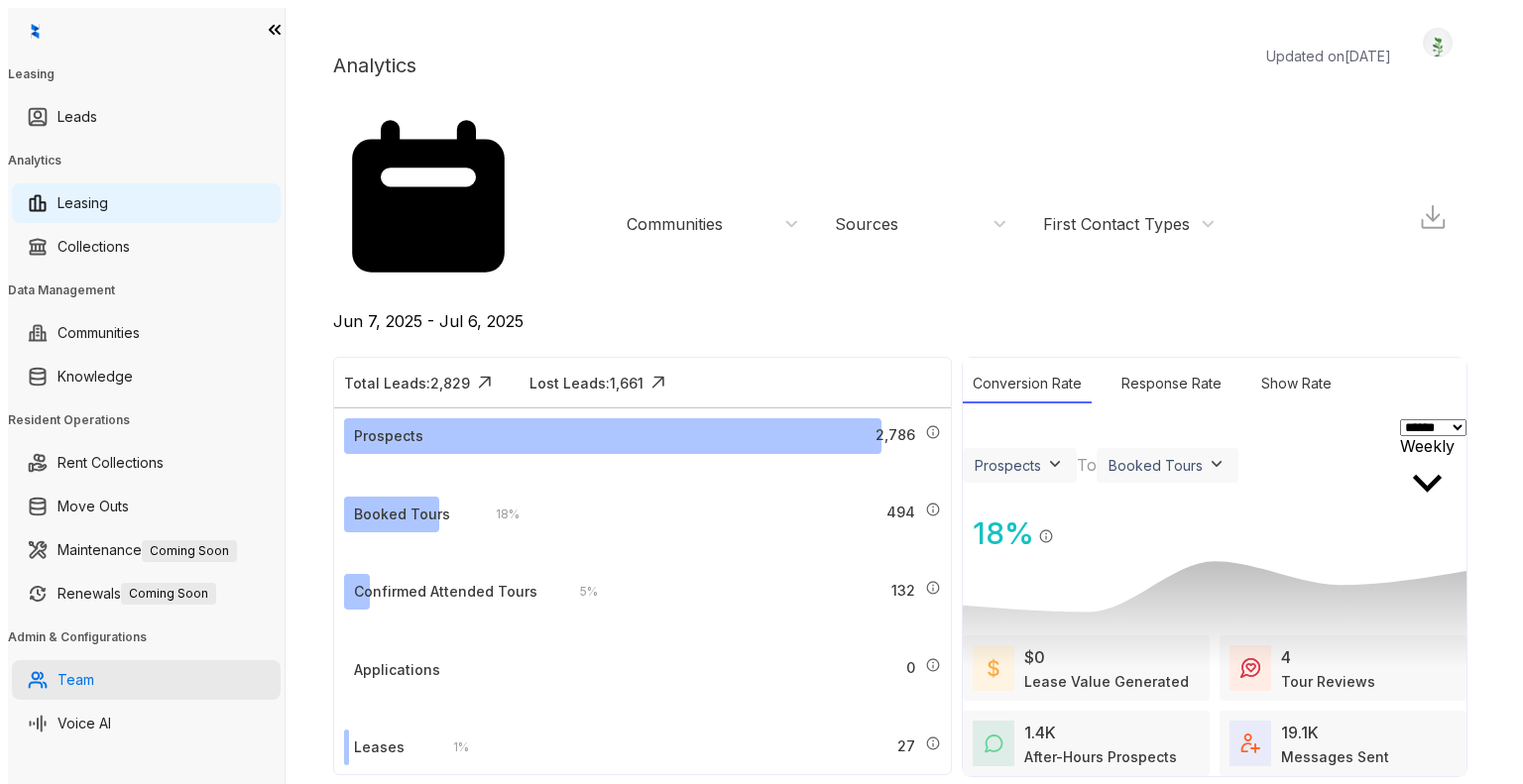 click on "Team" at bounding box center (75, 680) 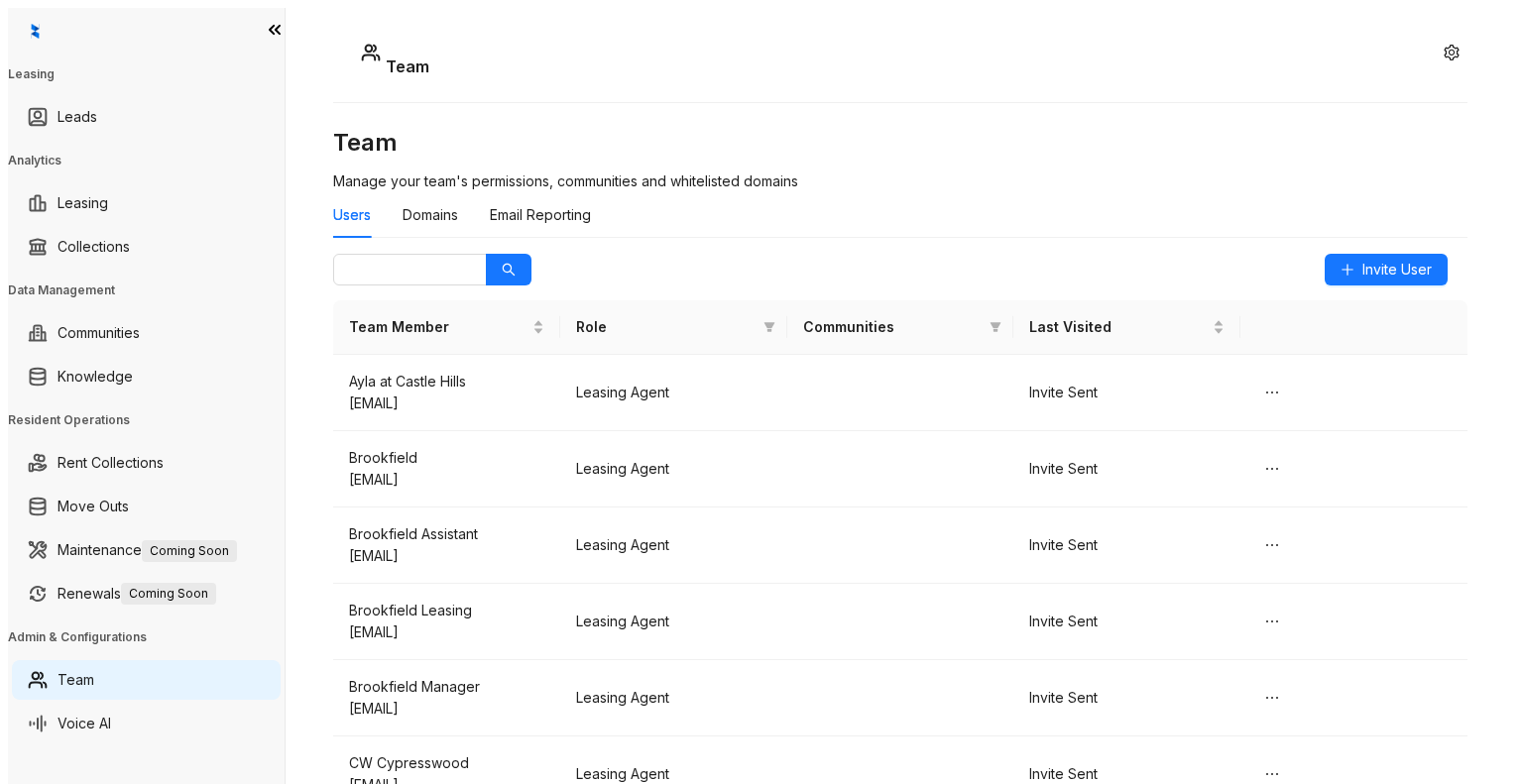 click on "Team Manage your team's permissions, communities and whitelisted domains Users Domains Email Reporting Invite User Team Member Role Communities Last Visited [FIRST] at Castle Hills [EMAIL] Leasing Agent Invite Sent Brookfield [EMAIL] Leasing Agent Invite Sent Brookfield Assistant [EMAIL] Leasing Agent Invite Sent Brookfield Leasing [EMAIL] Leasing Agent Invite Sent Brookfield Manager [EMAIL] Leasing Agent Invite Sent CW Cypresswood [EMAIL] Leasing Agent Invite Sent Costa Biscaya [EMAIL] Leasing Agent [DATE] Costa Biscaya Assistant [EMAIL] Leasing Agent Invite Sent Costa Biscaya Leasing [EMAIL] Leasing Agent Invite Sent Costa Mirada [EMAIL] Leasing Agent Invite Sent Dominion at Oak Forest [EMAIL] Leasing Agent Invite Sent [FIRST] [LAST] [EMAIL] Leasing Agent Oaks at La Cantera Invite Sent + 48" at bounding box center [900, 378] 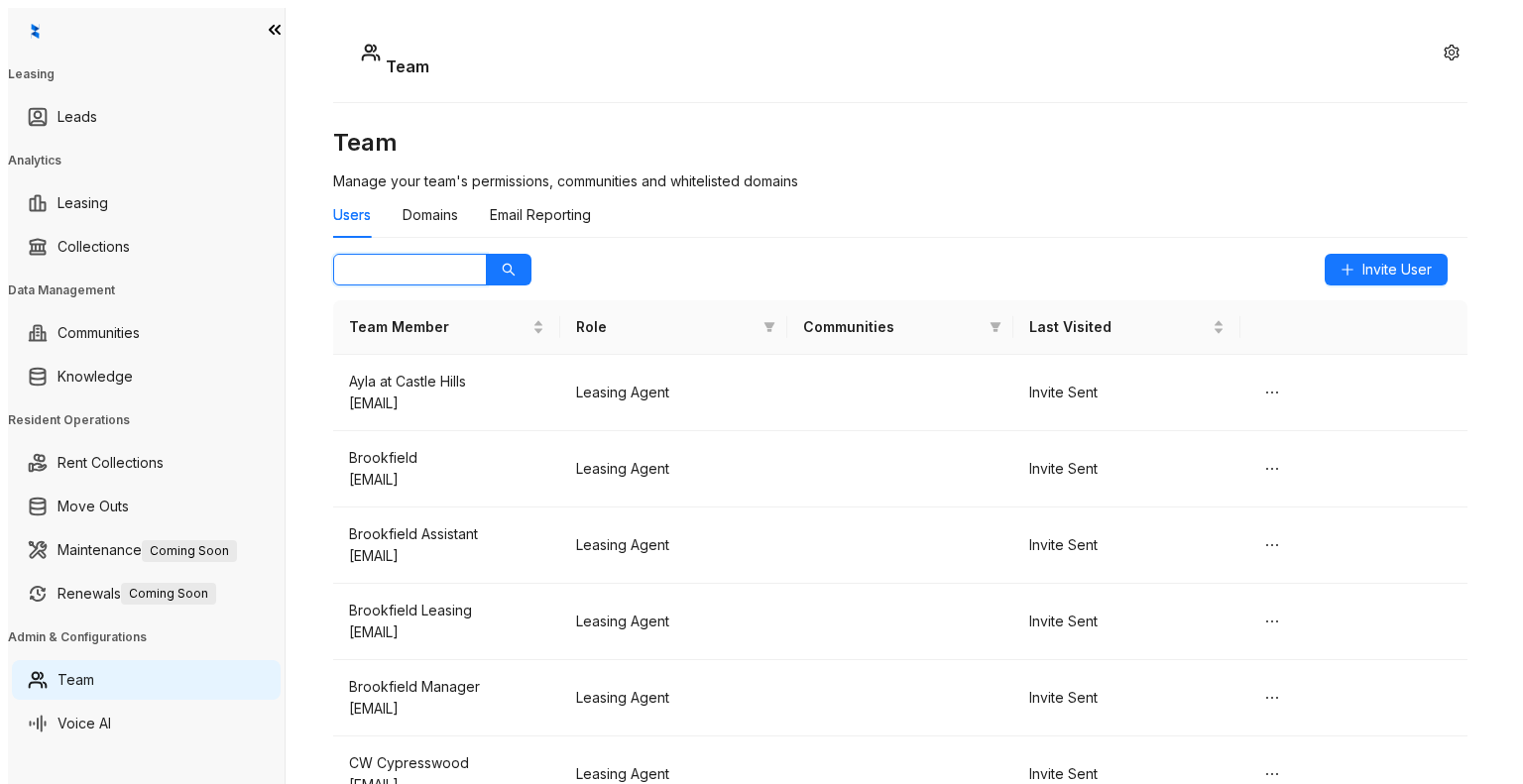 click at bounding box center [402, 270] 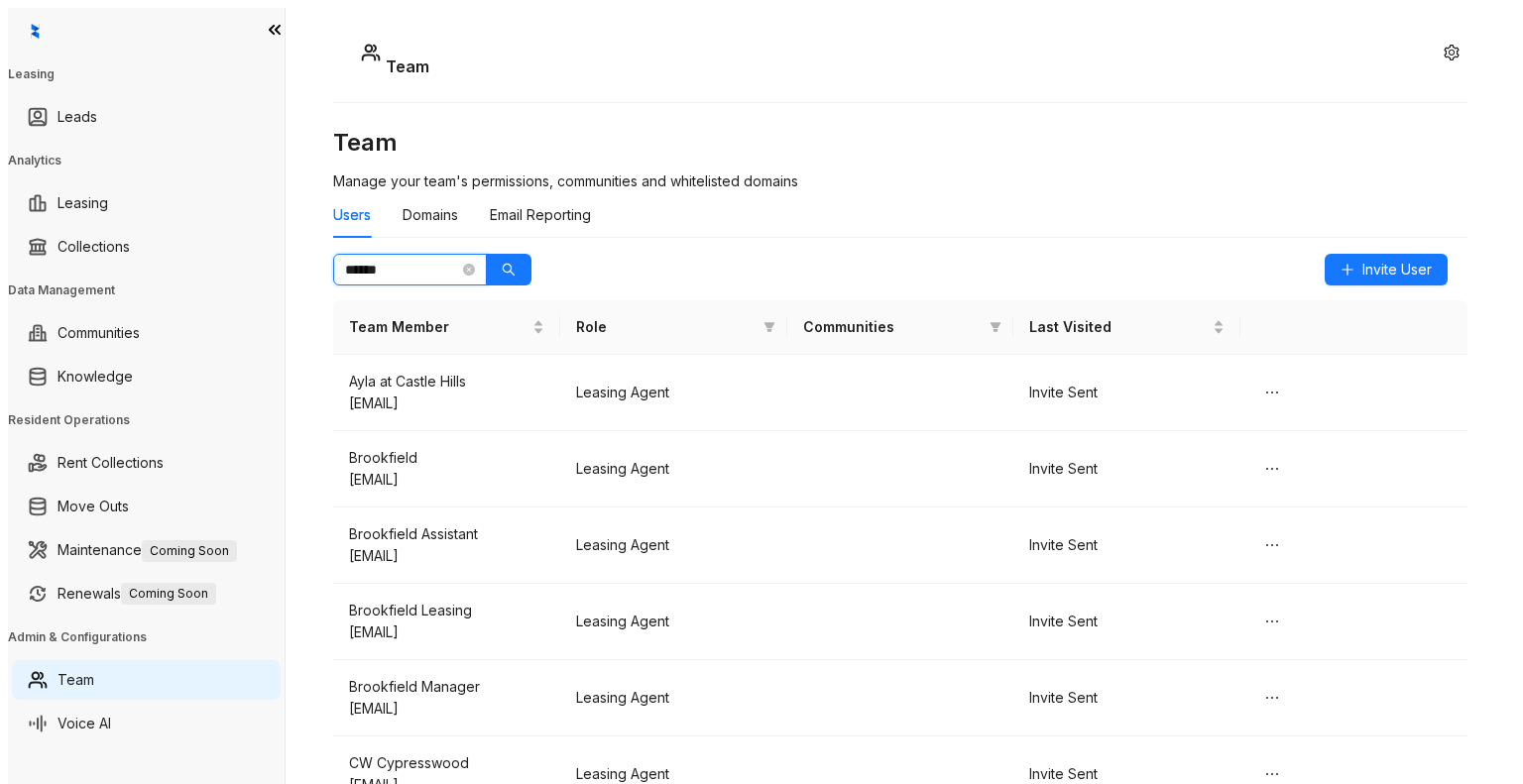 type on "******" 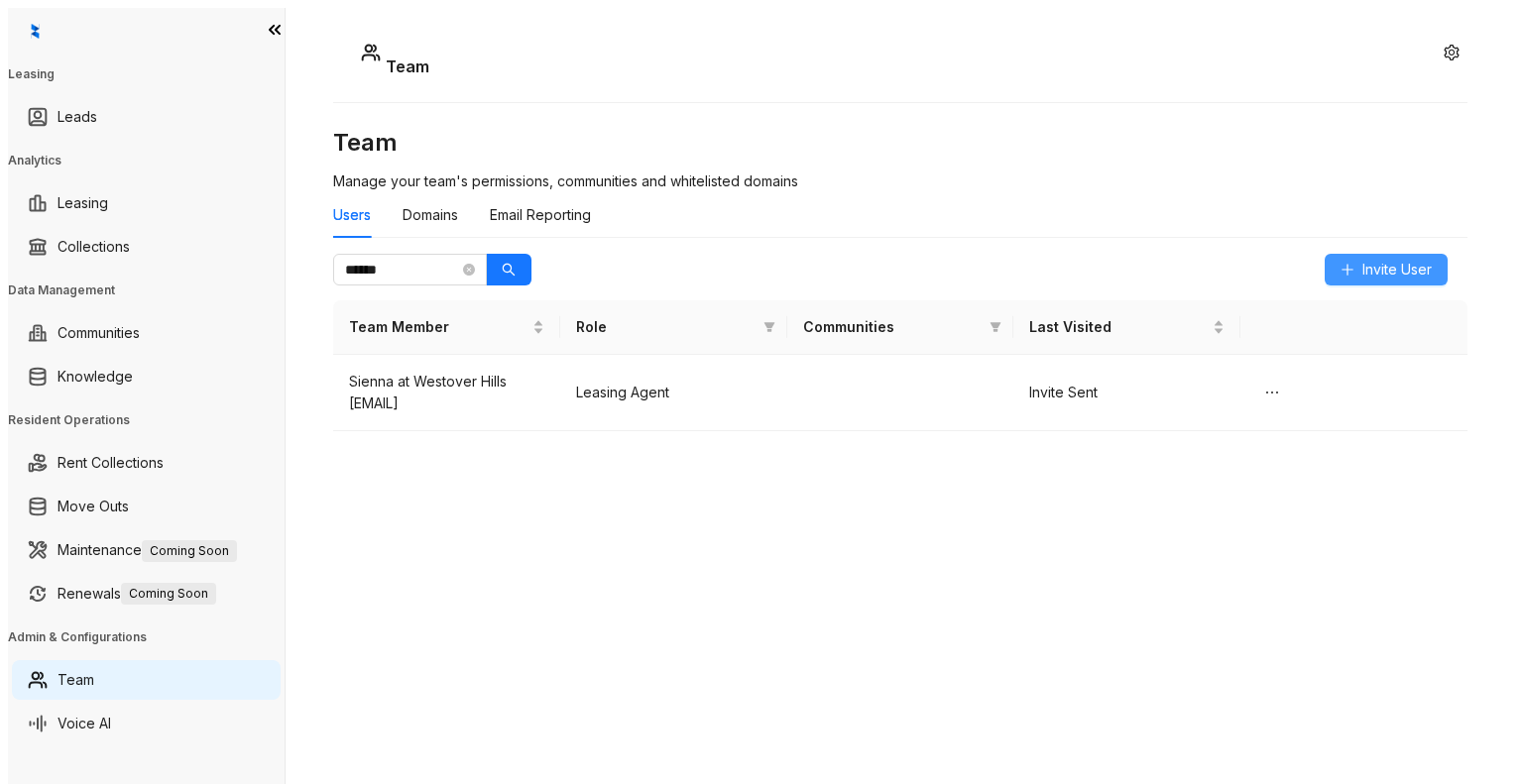 click on "Invite User" at bounding box center [1397, 270] 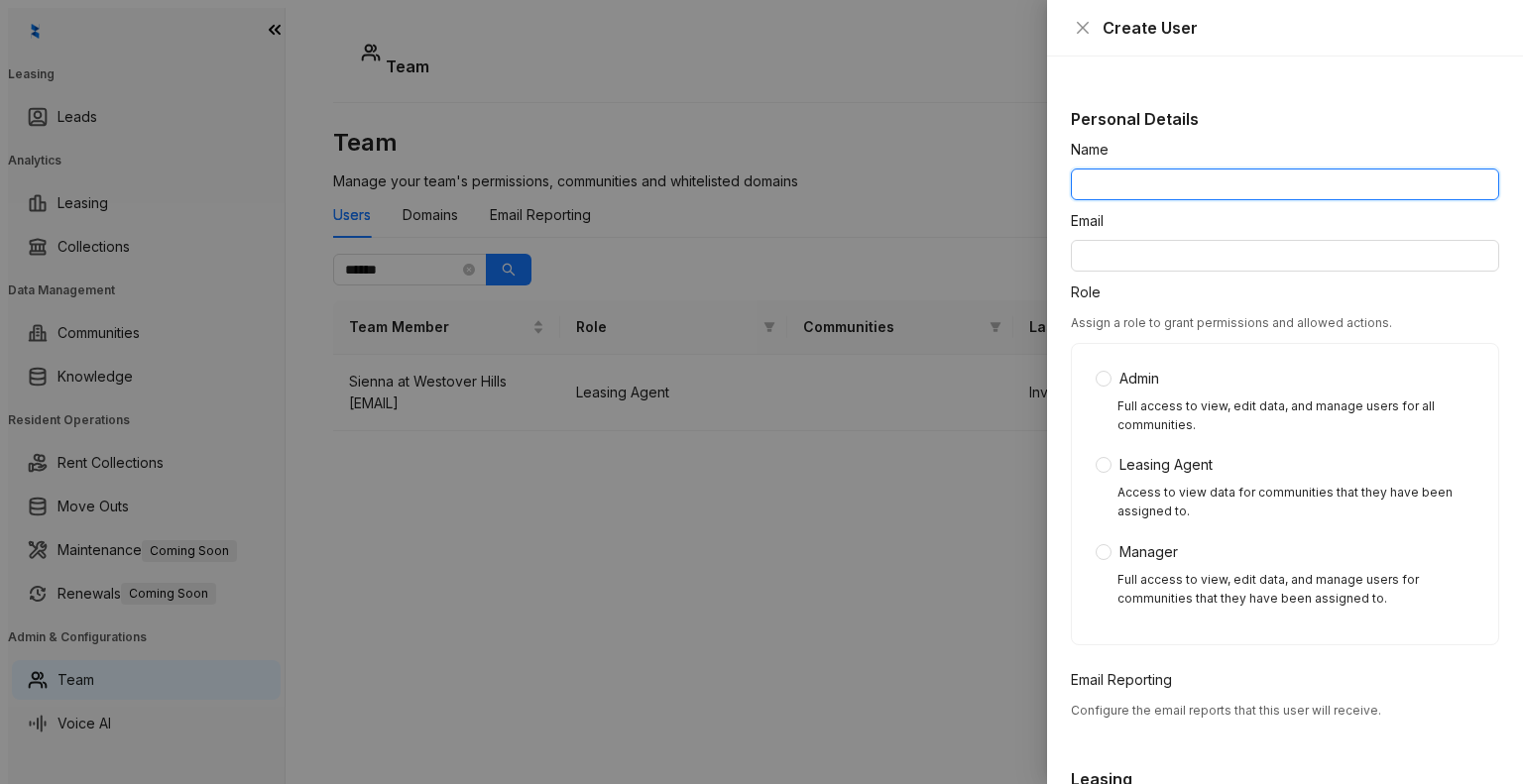 click on "Name" at bounding box center [1285, 184] 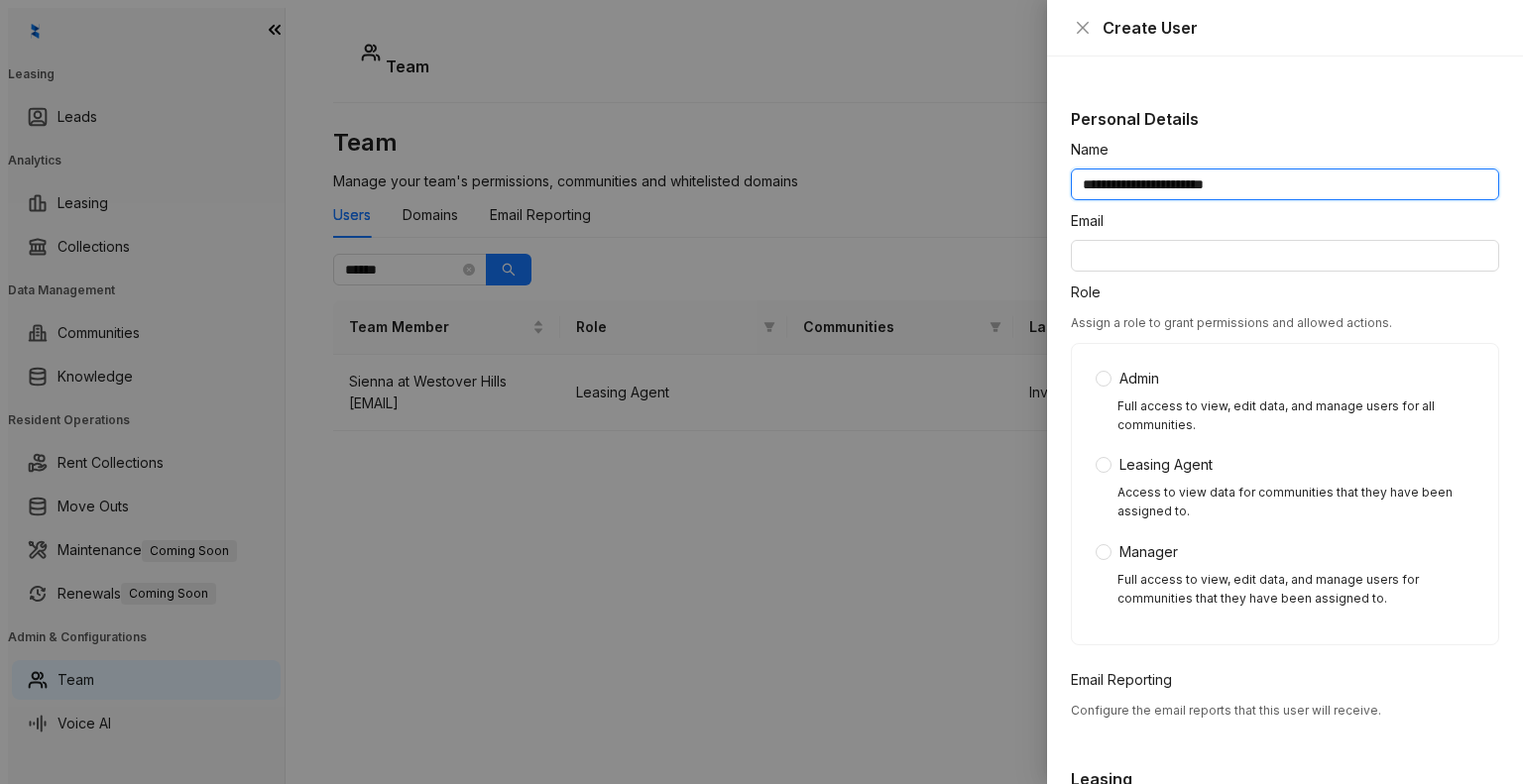 type on "**********" 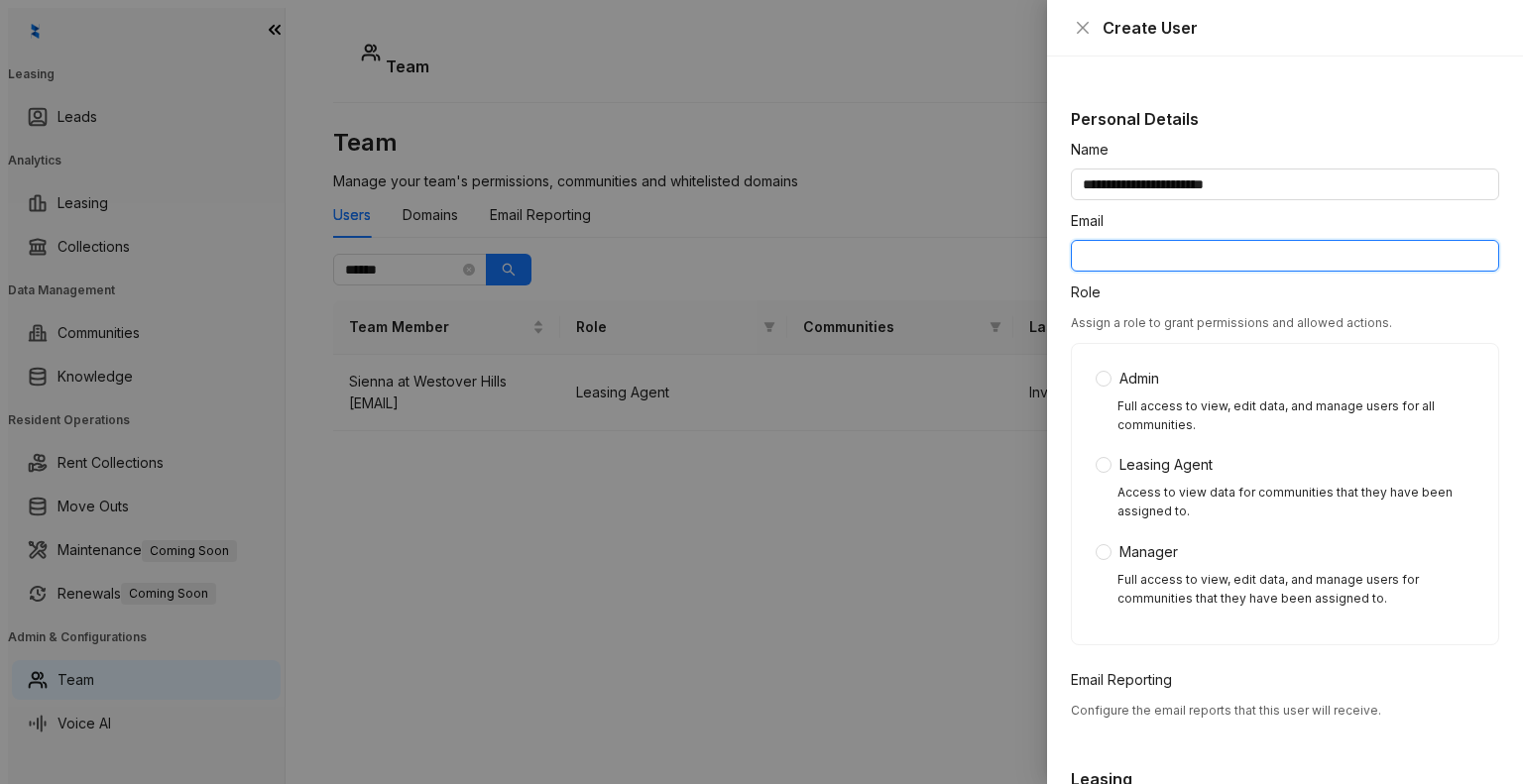 click on "Email" at bounding box center [1285, 256] 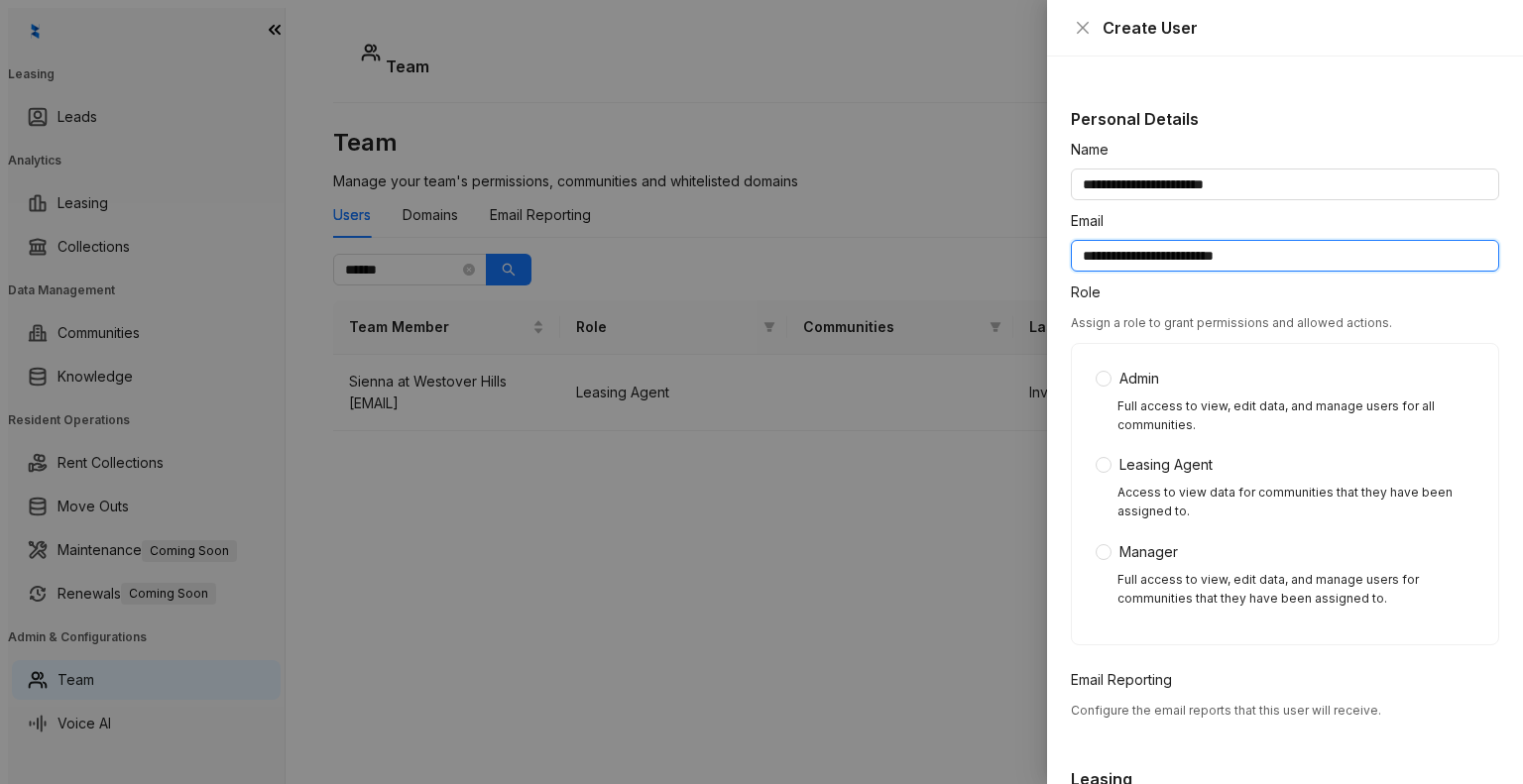 type on "**********" 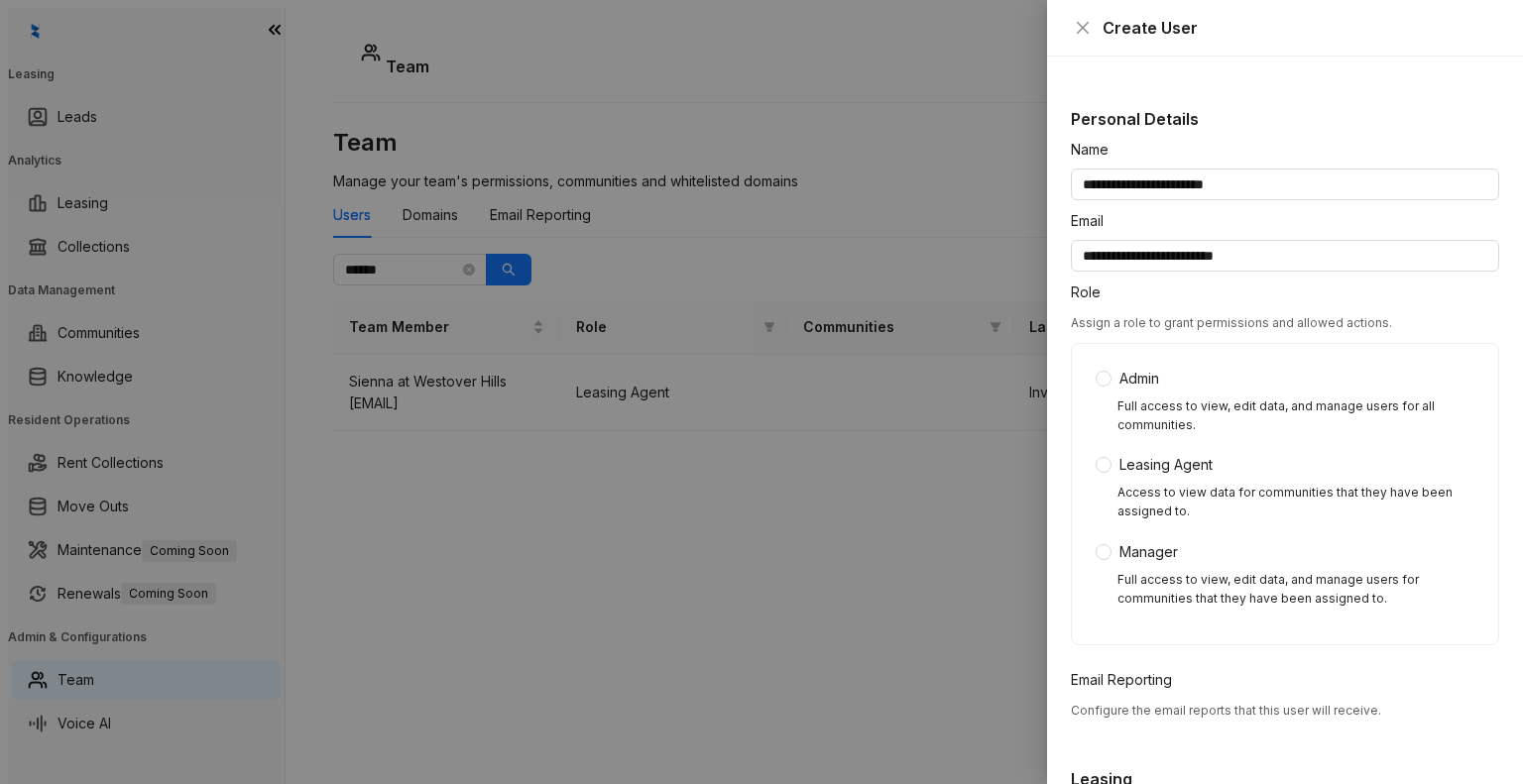 click on "Full access to view, edit data, and manage users for communities that they have been assigned to." at bounding box center [1296, 416] 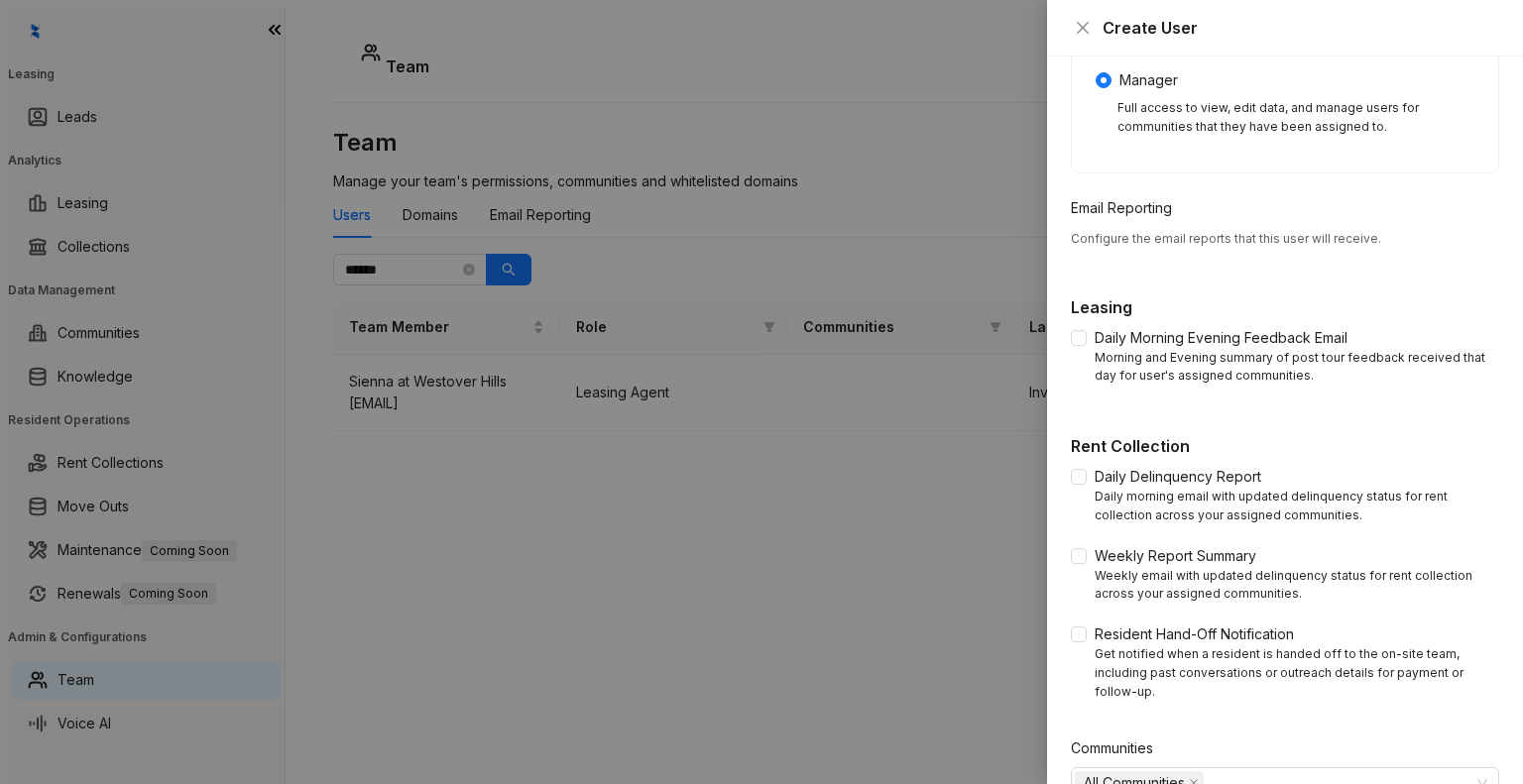 scroll, scrollTop: 508, scrollLeft: 0, axis: vertical 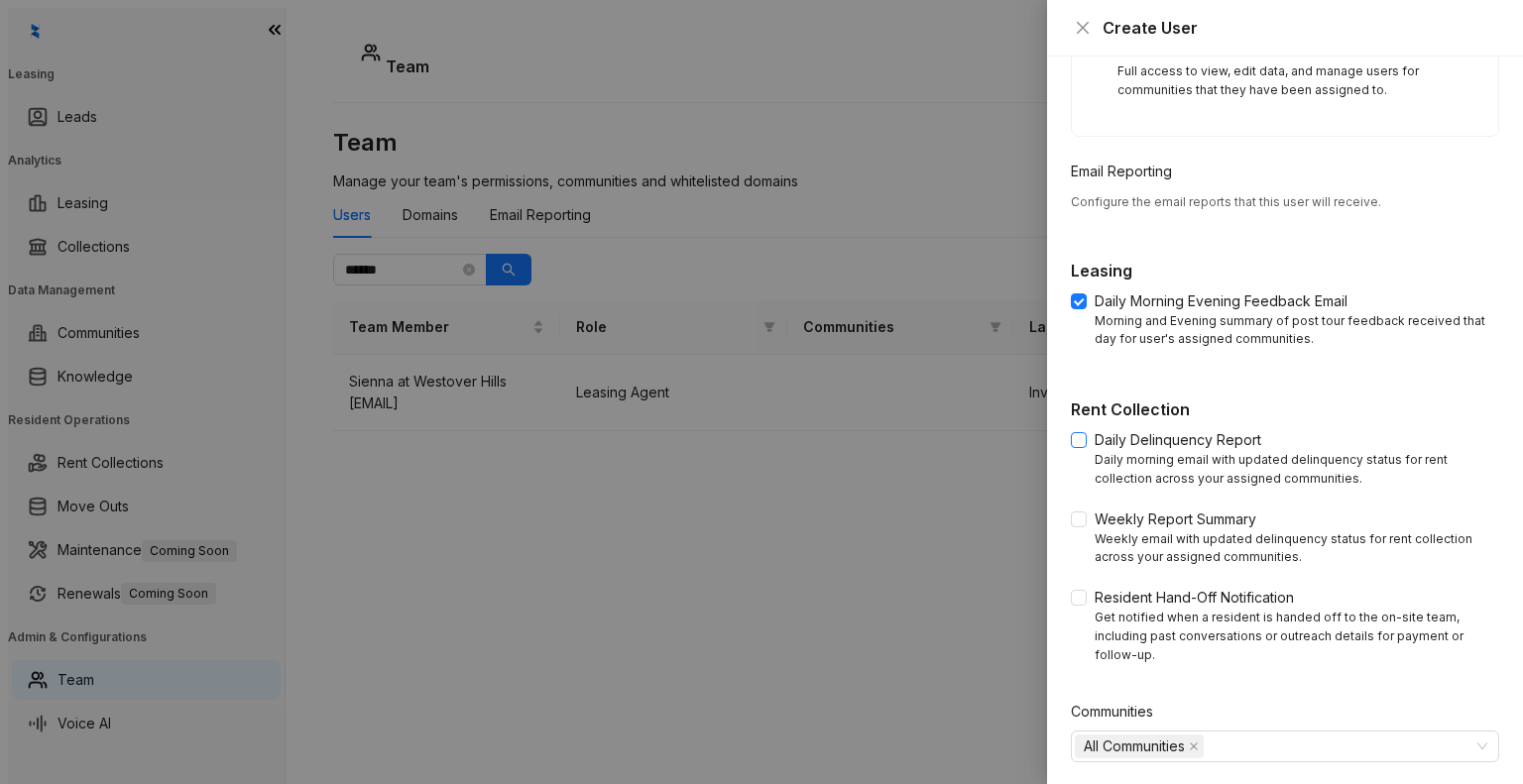 click at bounding box center [1079, 301] 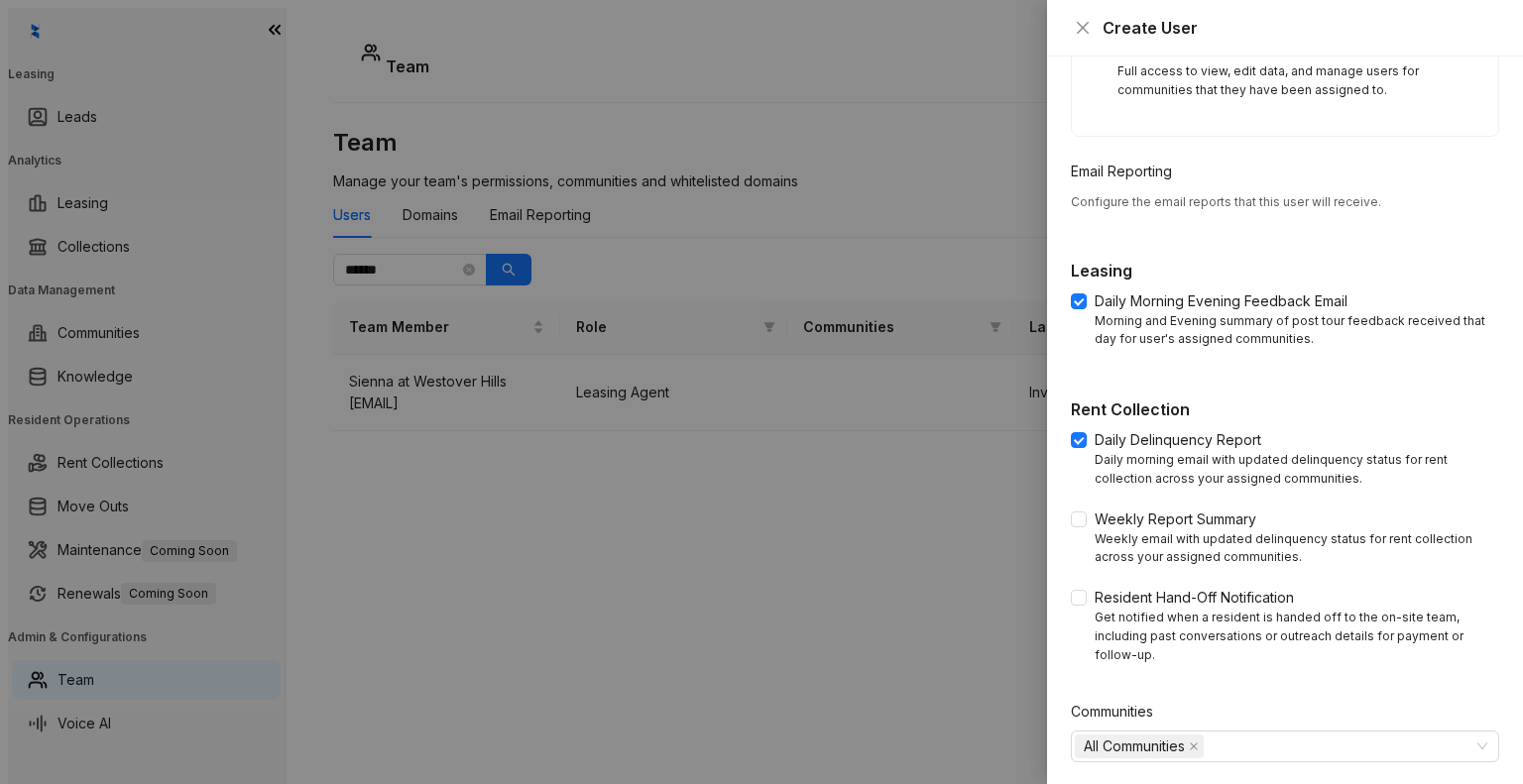 click on "Weekly email with updated delinquency status for rent collection across your assigned communities." at bounding box center [1297, 331] 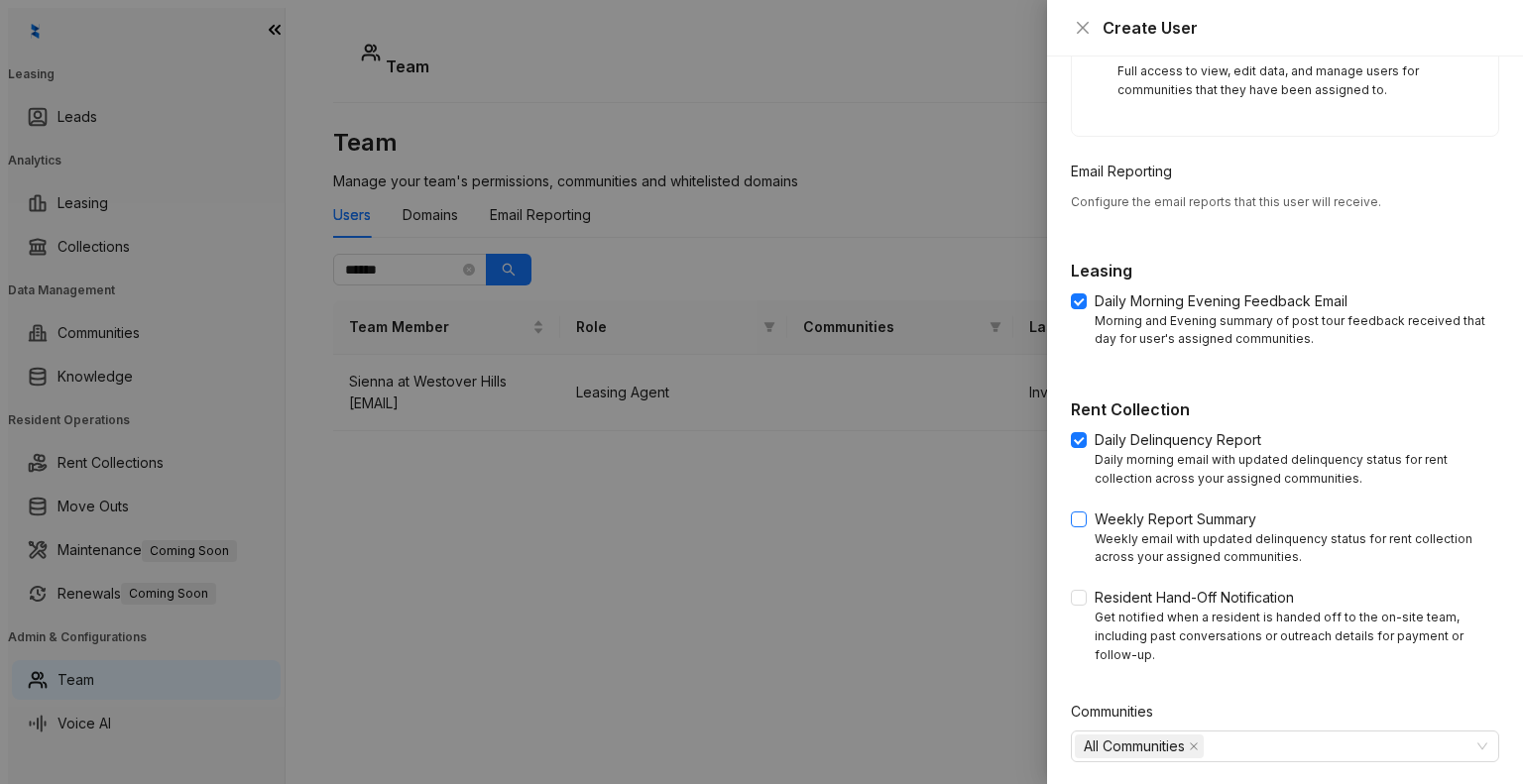 click on "Weekly Report Summary" at bounding box center (1221, 301) 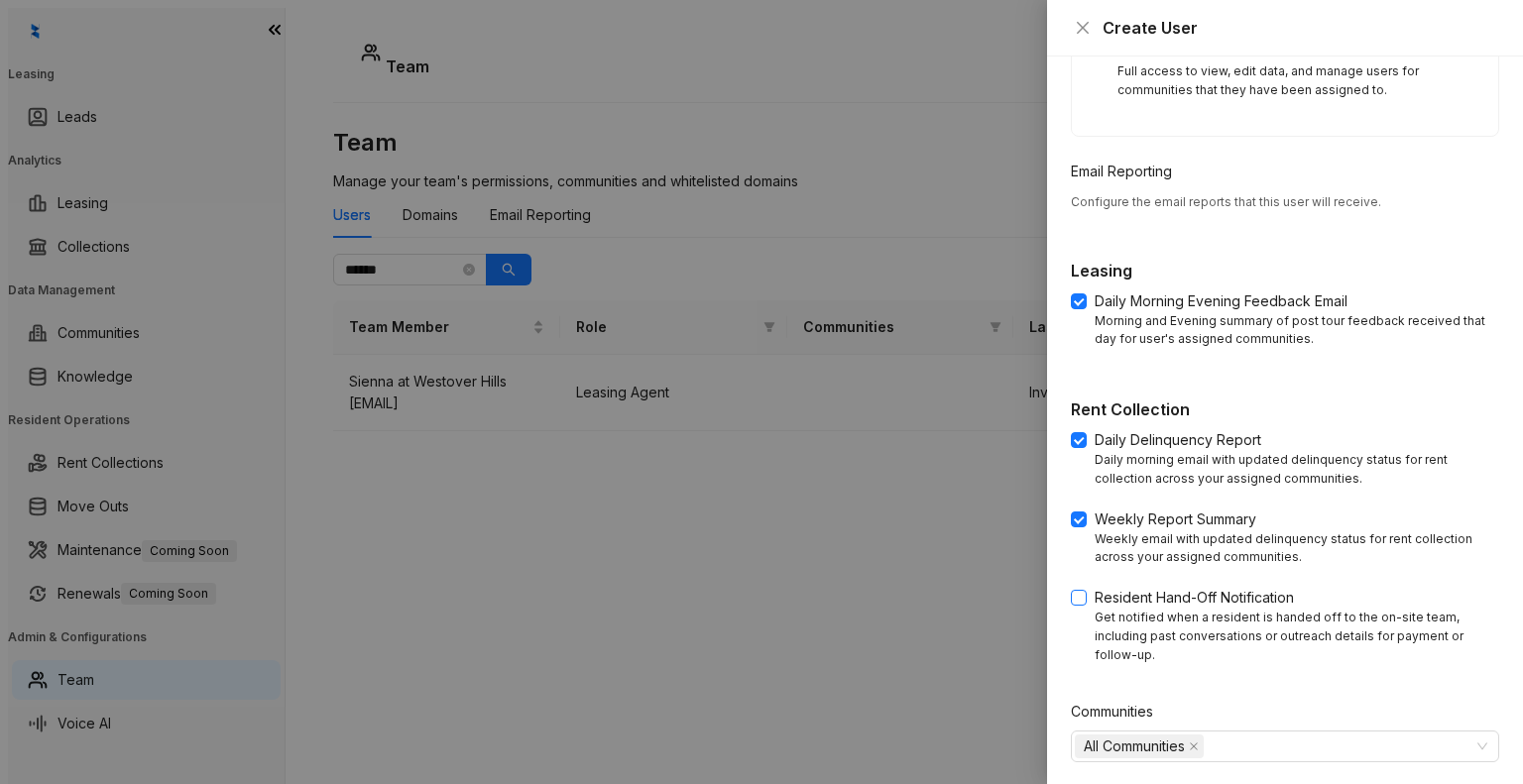 click on "Resident Hand-Off Notification" at bounding box center (1213, 301) 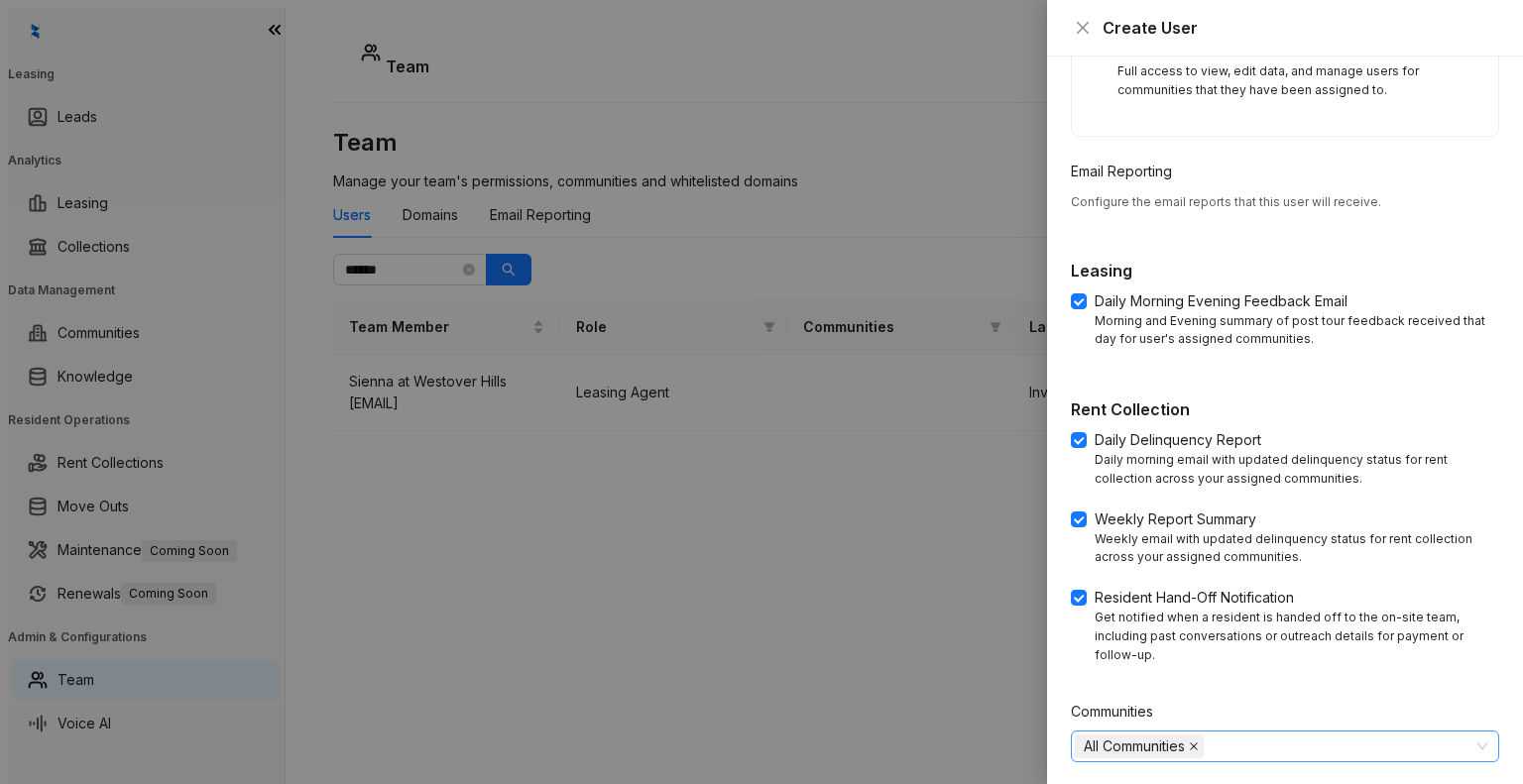 click at bounding box center [1194, 746] 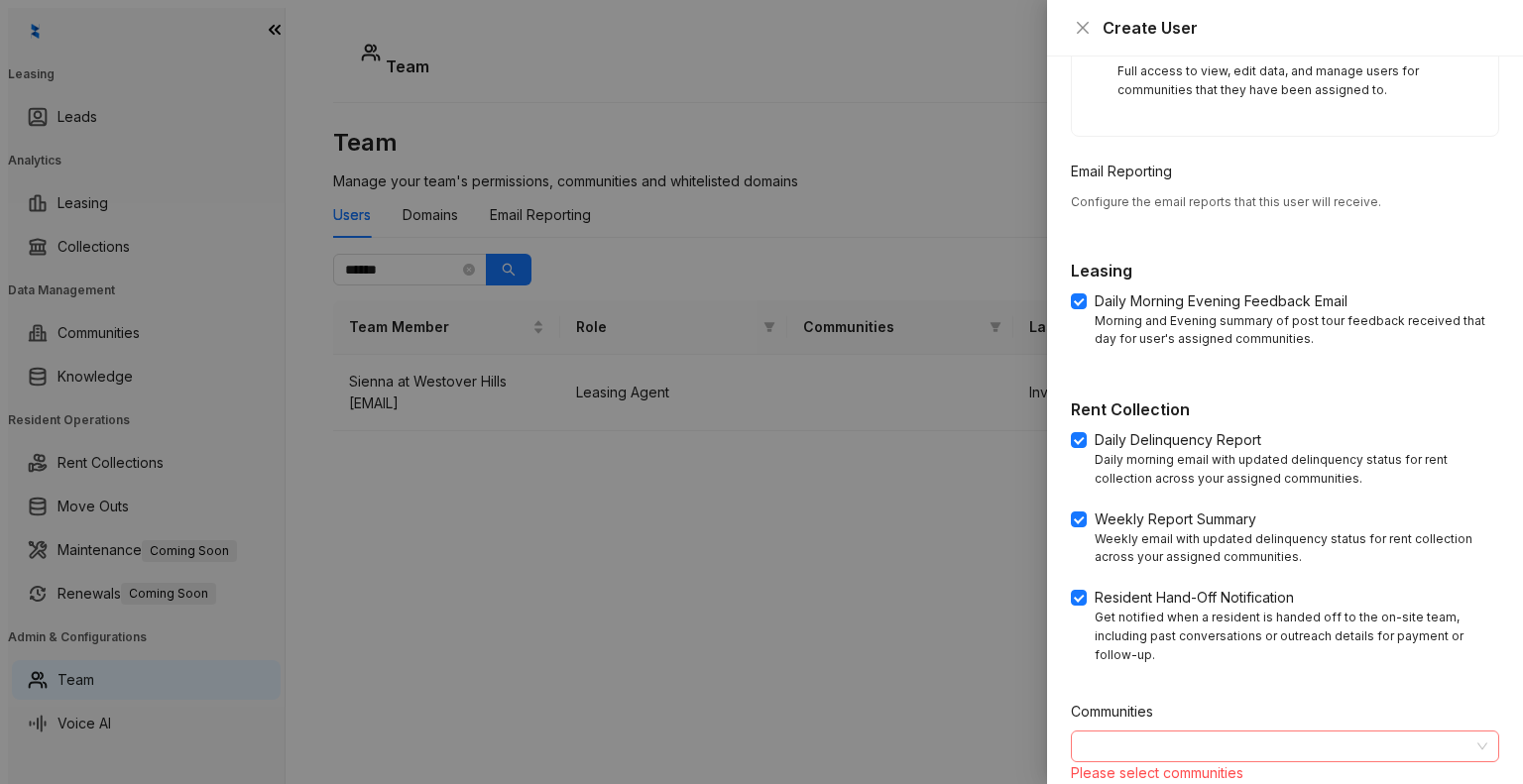 click at bounding box center [1274, 746] 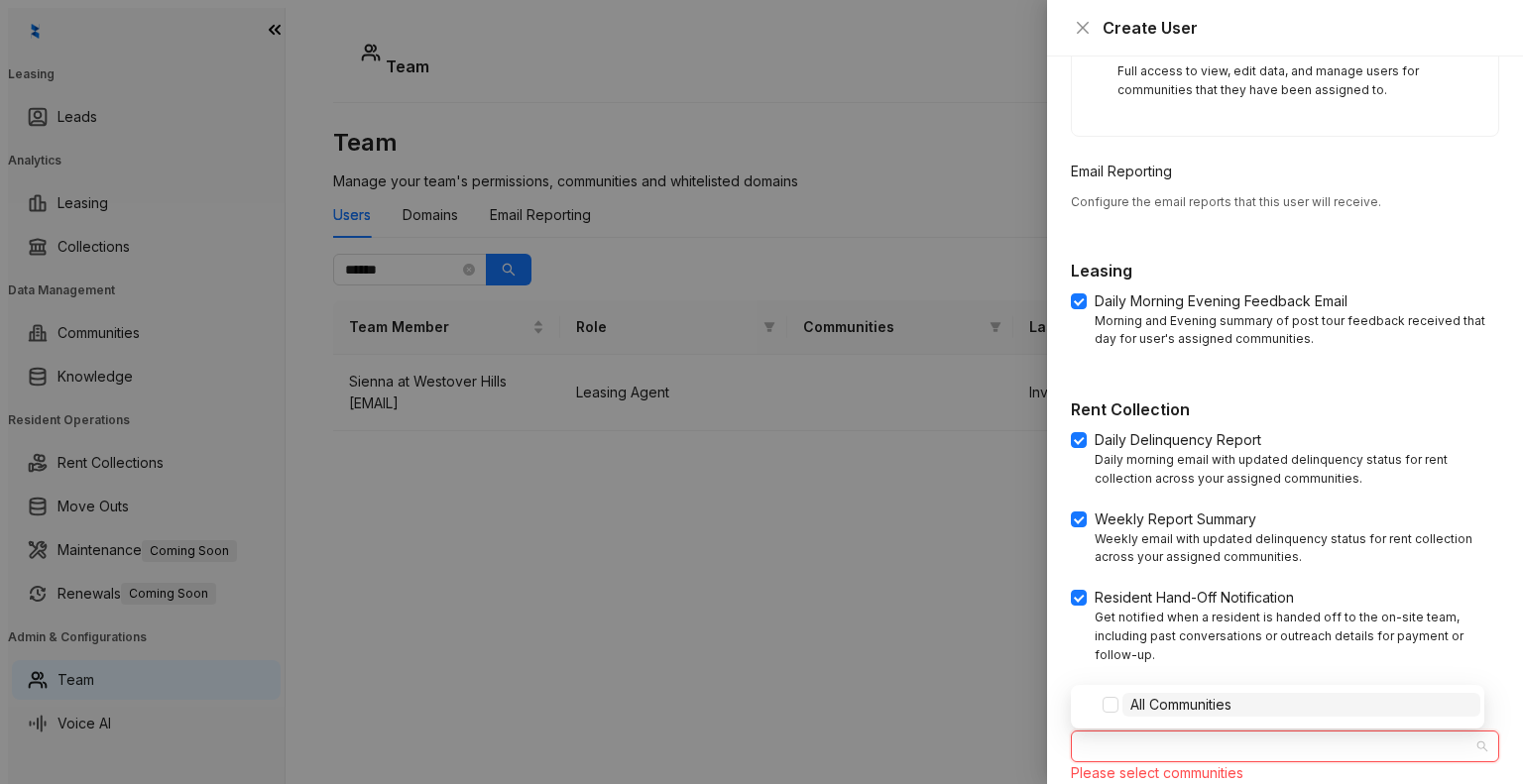 click on "Communities" at bounding box center [1285, 716] 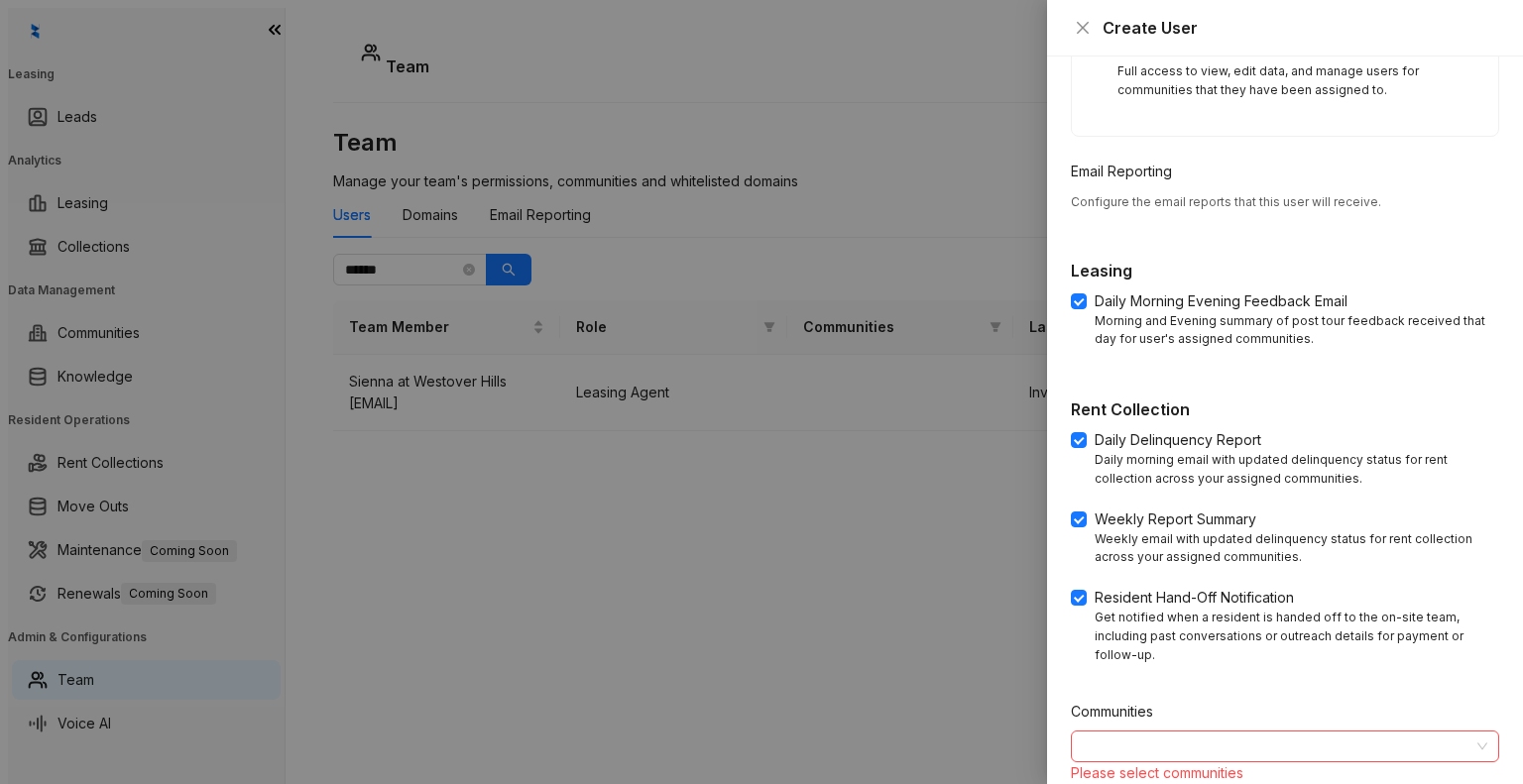 click on "Get notified when a resident is handed off to the on-site team, including past conversations or outreach details for payment or follow-up." at bounding box center (1297, 331) 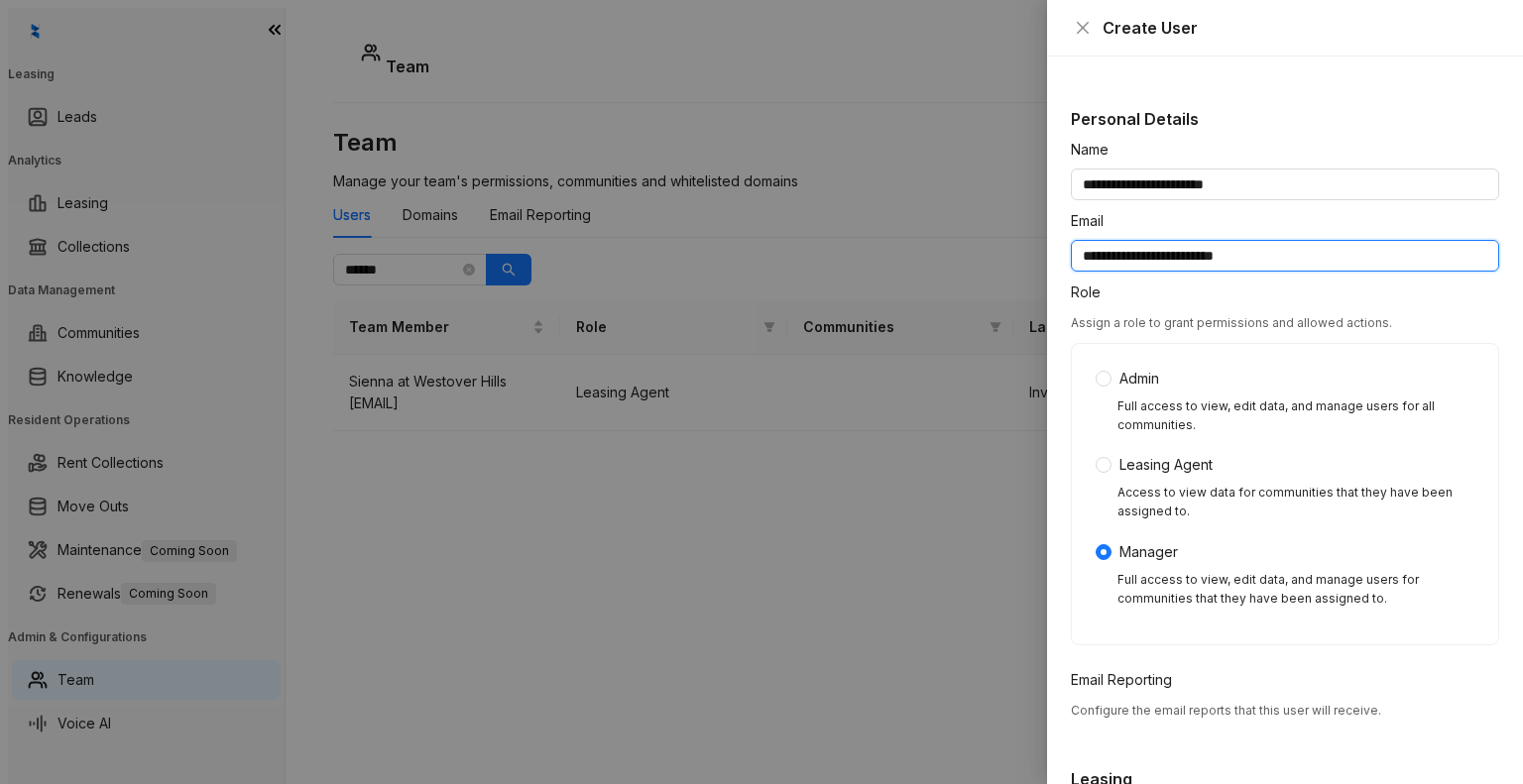 click on "**********" at bounding box center [1285, 256] 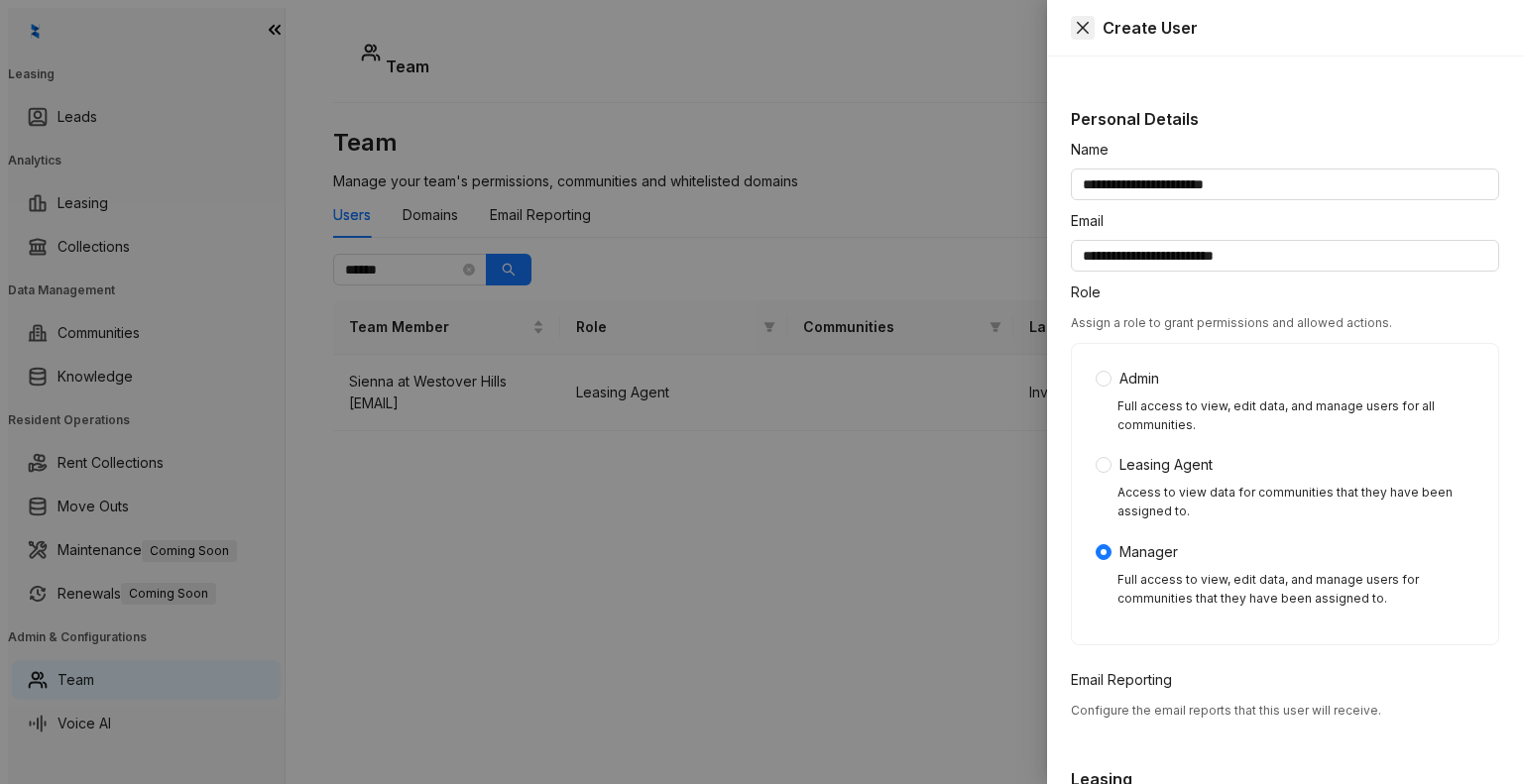 click at bounding box center [1083, 28] 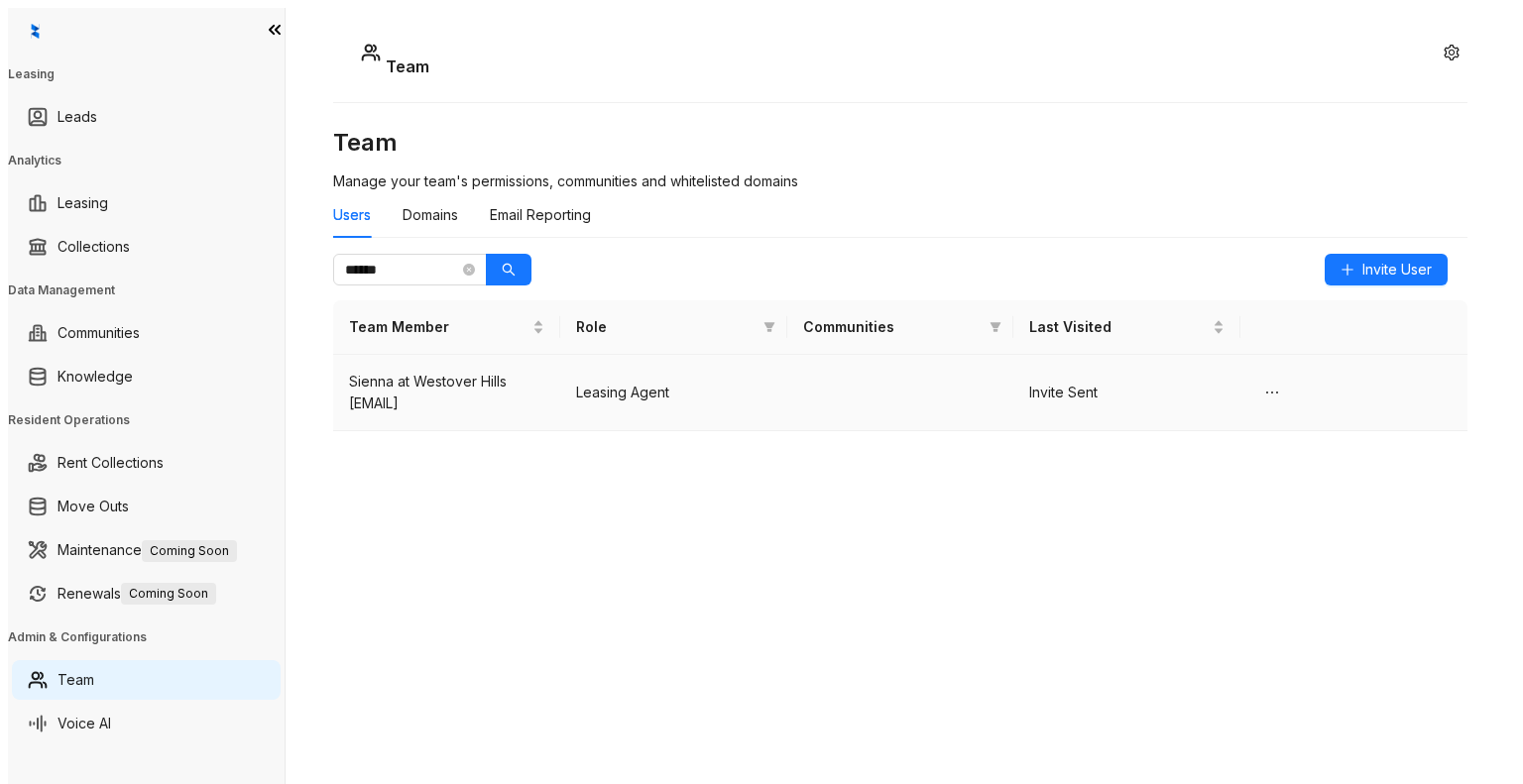 click on "Sienna at Westover Hills" at bounding box center (446, 382) 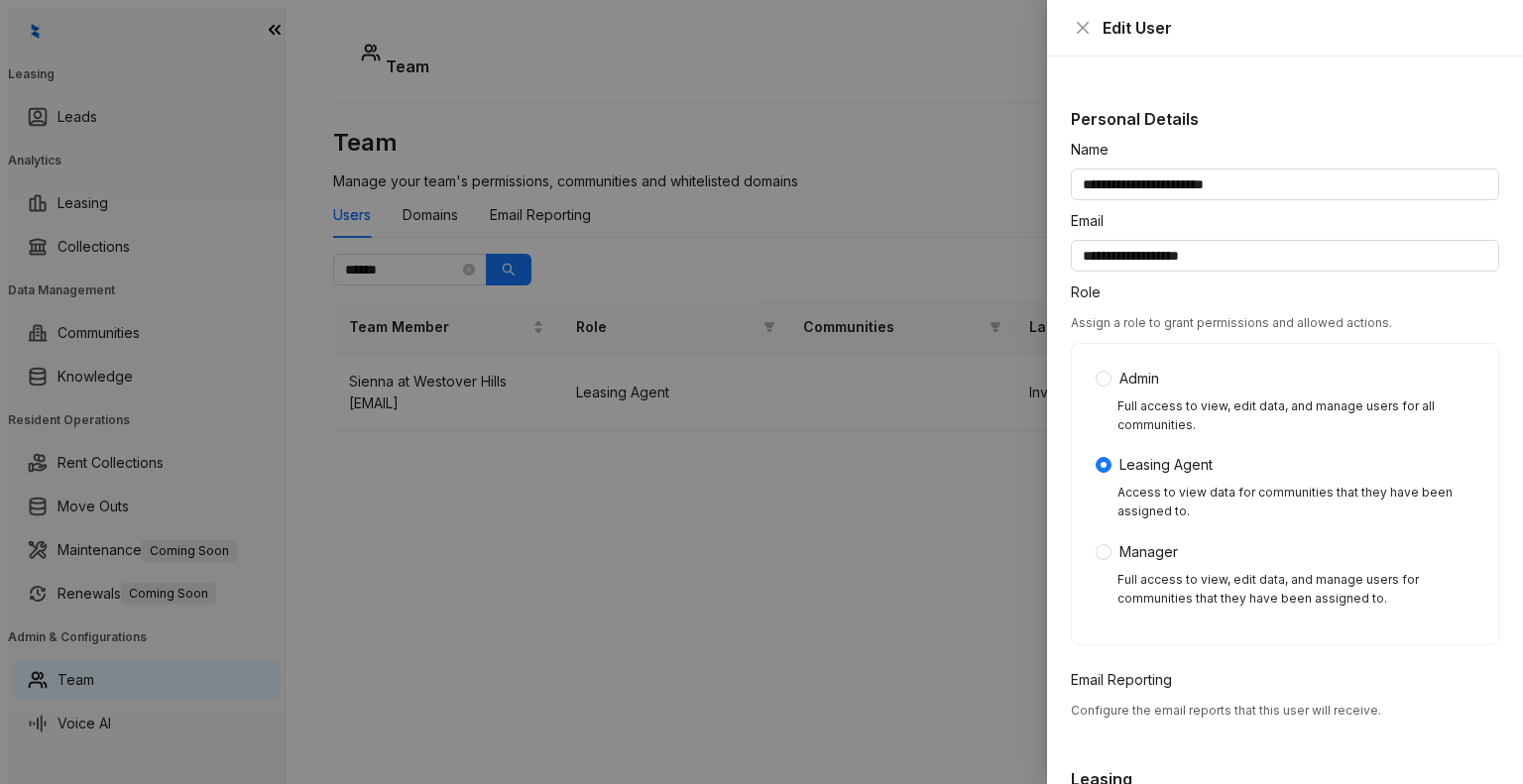 click at bounding box center (762, 392) 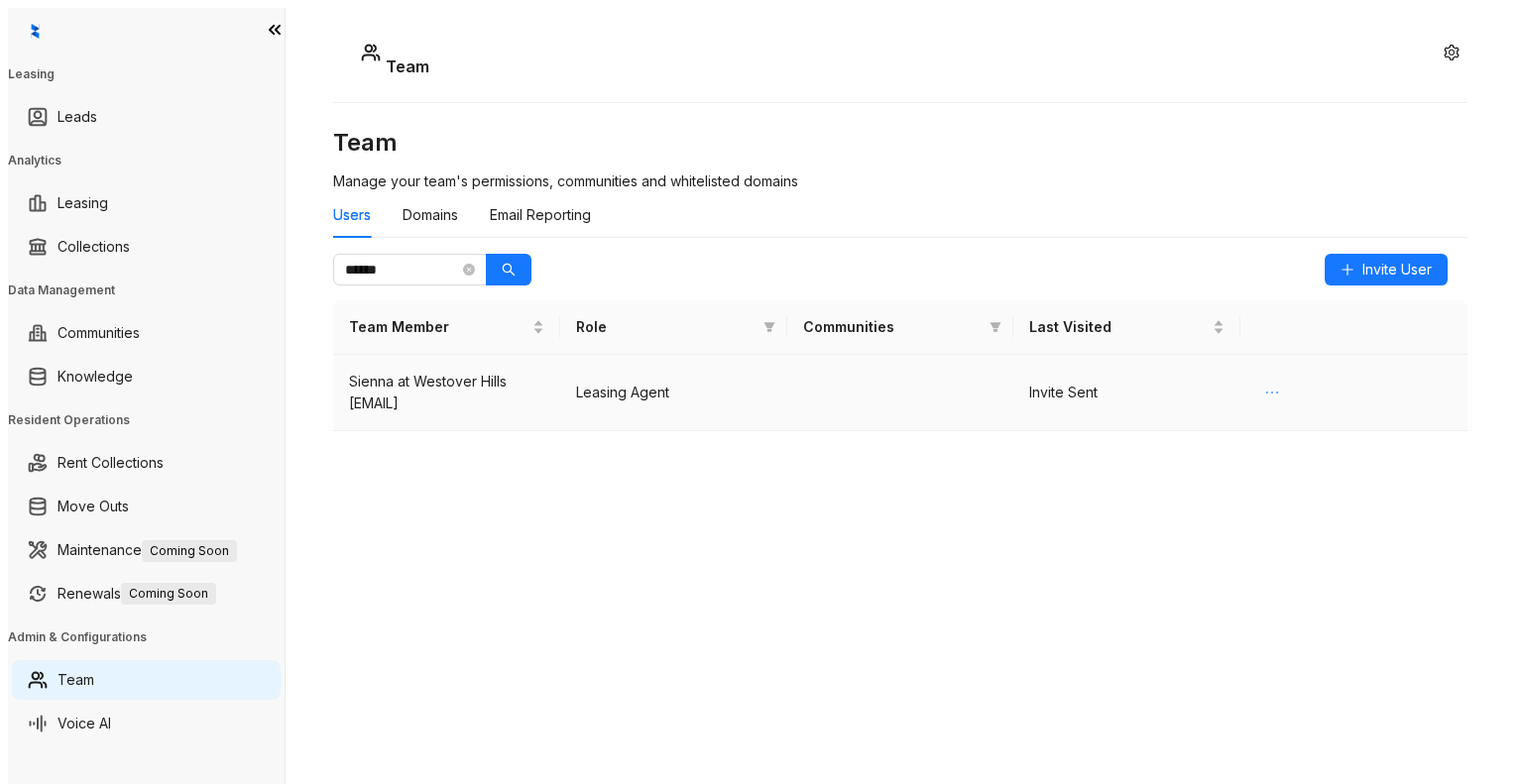 click at bounding box center (1272, 392) 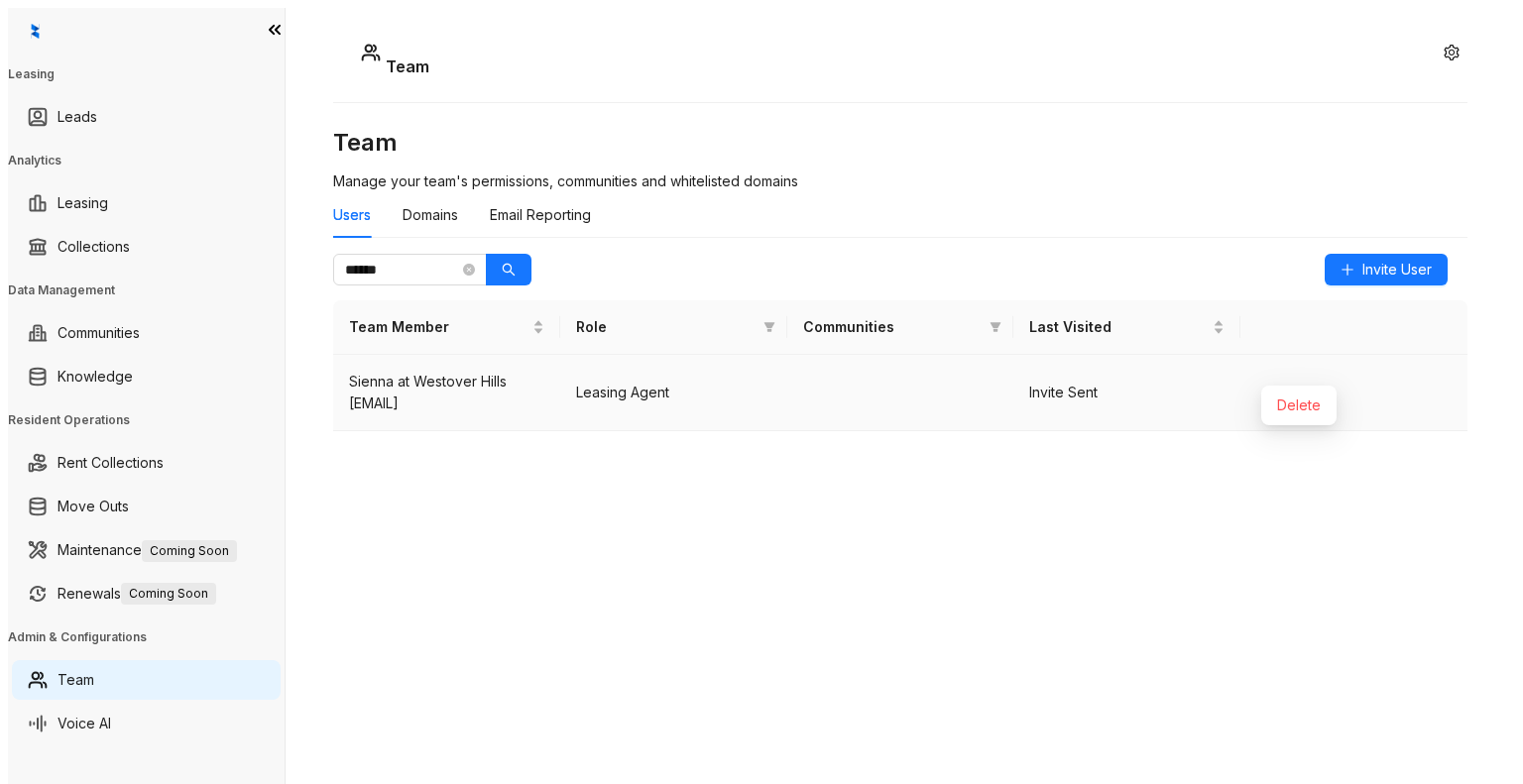 click on "Sienna at Westover Hills" at bounding box center [446, 382] 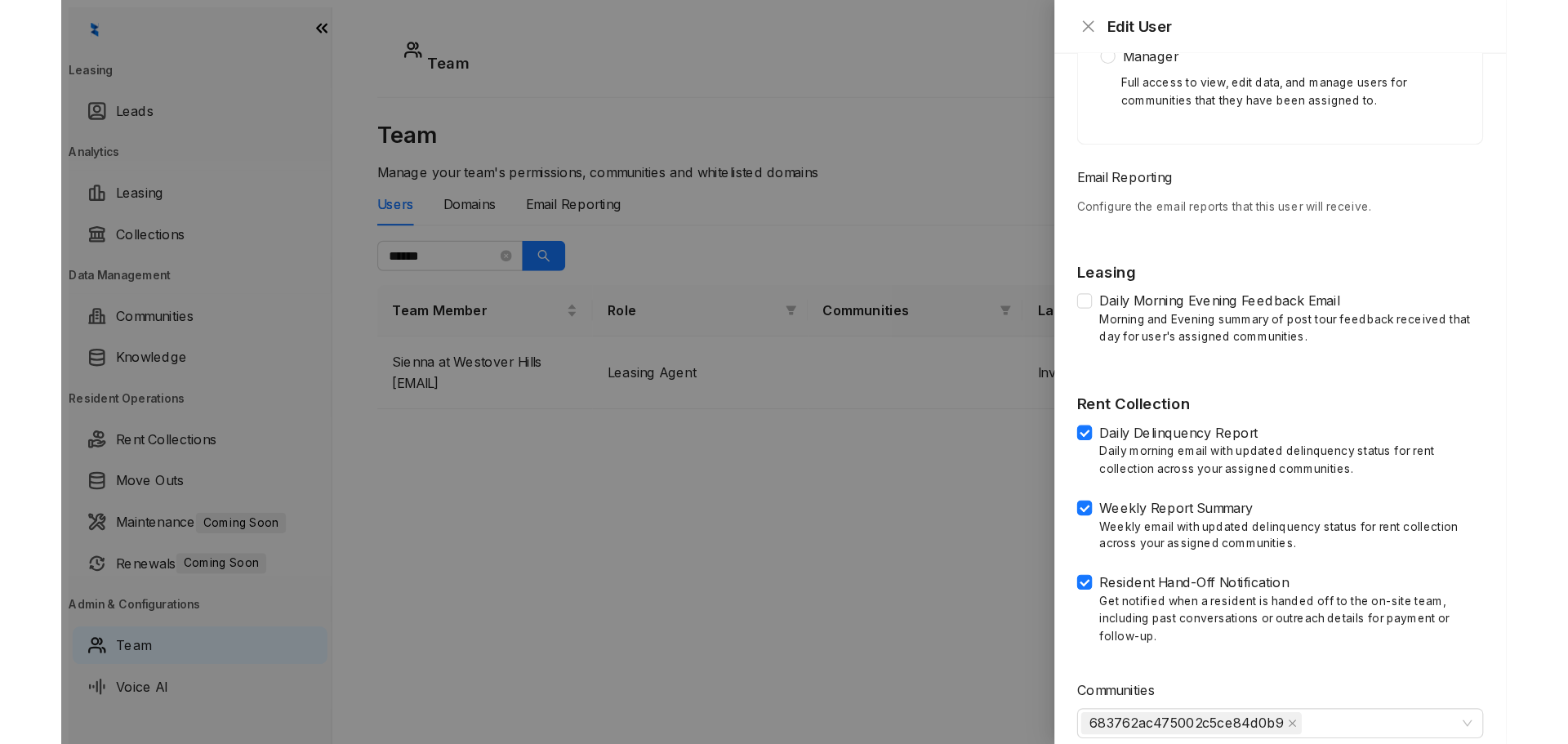 scroll, scrollTop: 419, scrollLeft: 0, axis: vertical 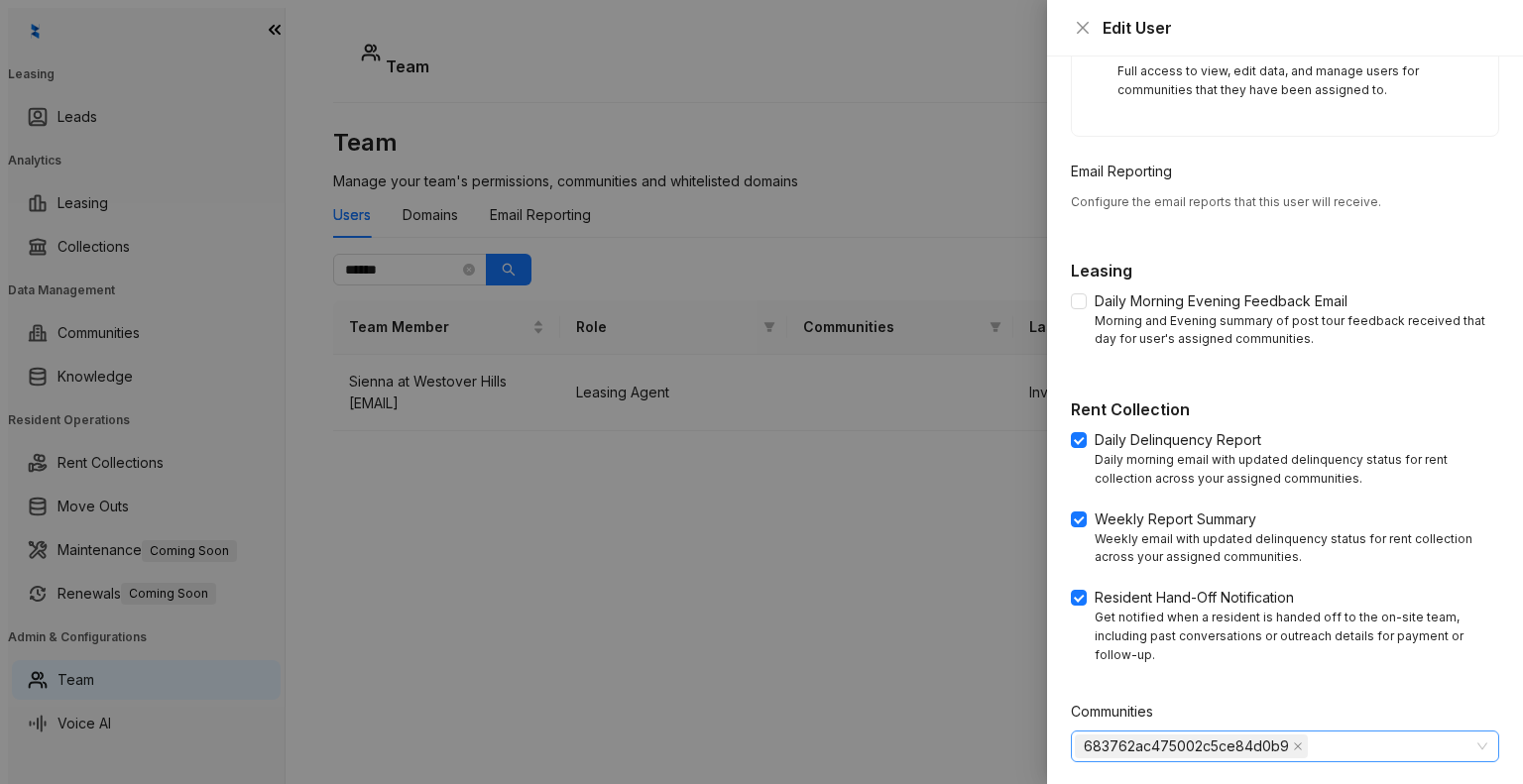 click on "683762ac475002c5ce84d0b9" at bounding box center (1186, 746) 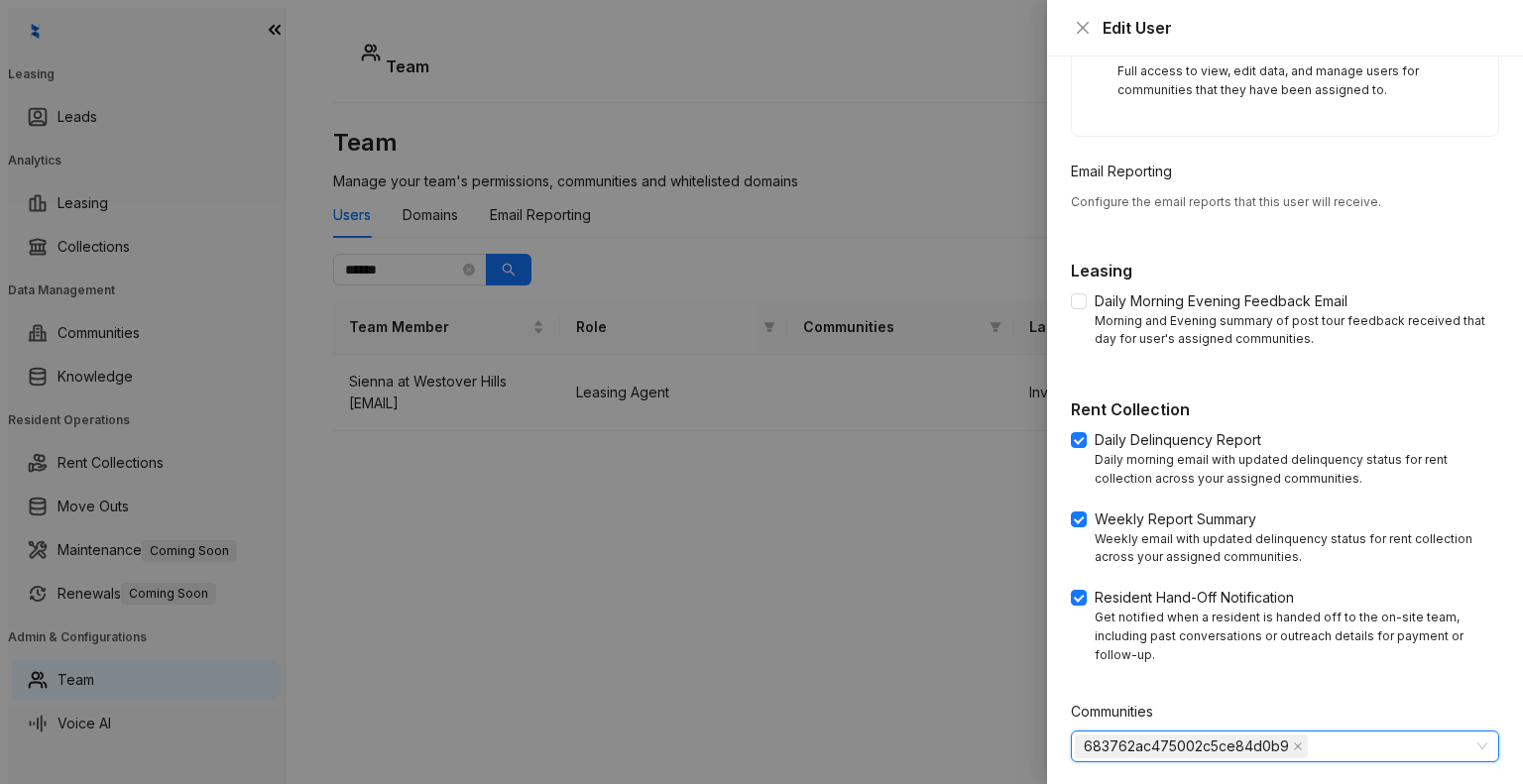 drag, startPoint x: 1244, startPoint y: 665, endPoint x: 1266, endPoint y: 665, distance: 22 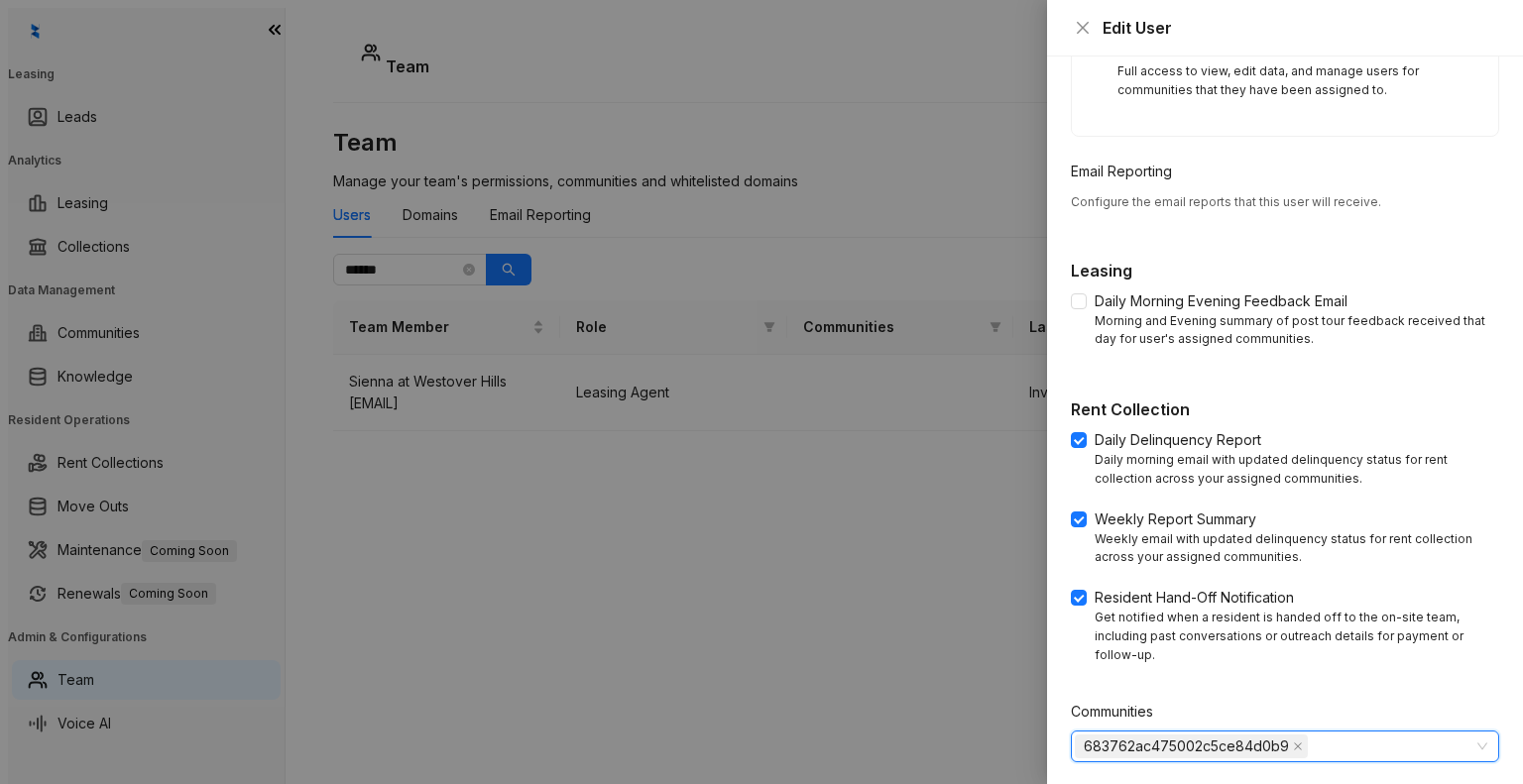 drag, startPoint x: 1360, startPoint y: 666, endPoint x: 1047, endPoint y: 657, distance: 313.12937 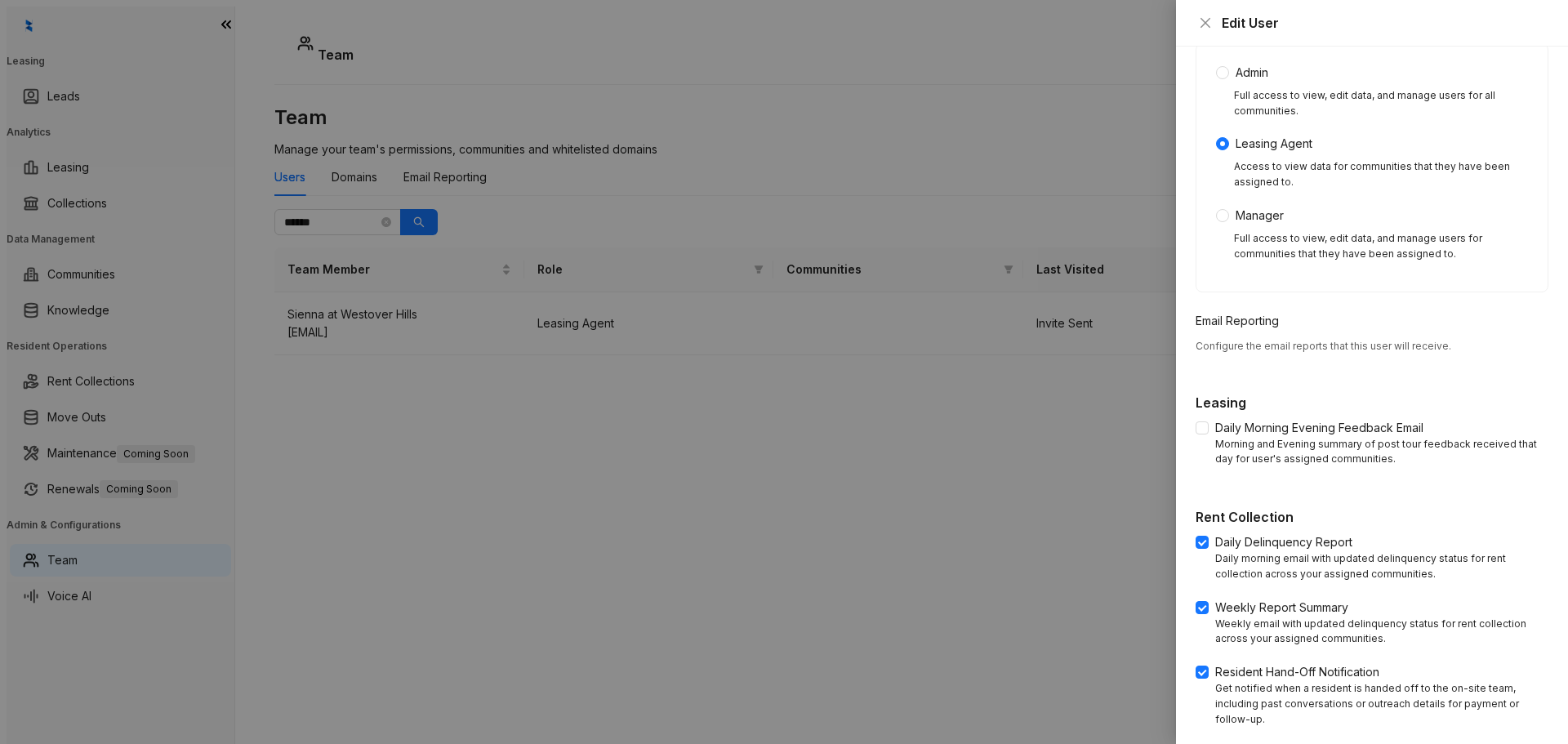 scroll, scrollTop: 0, scrollLeft: 0, axis: both 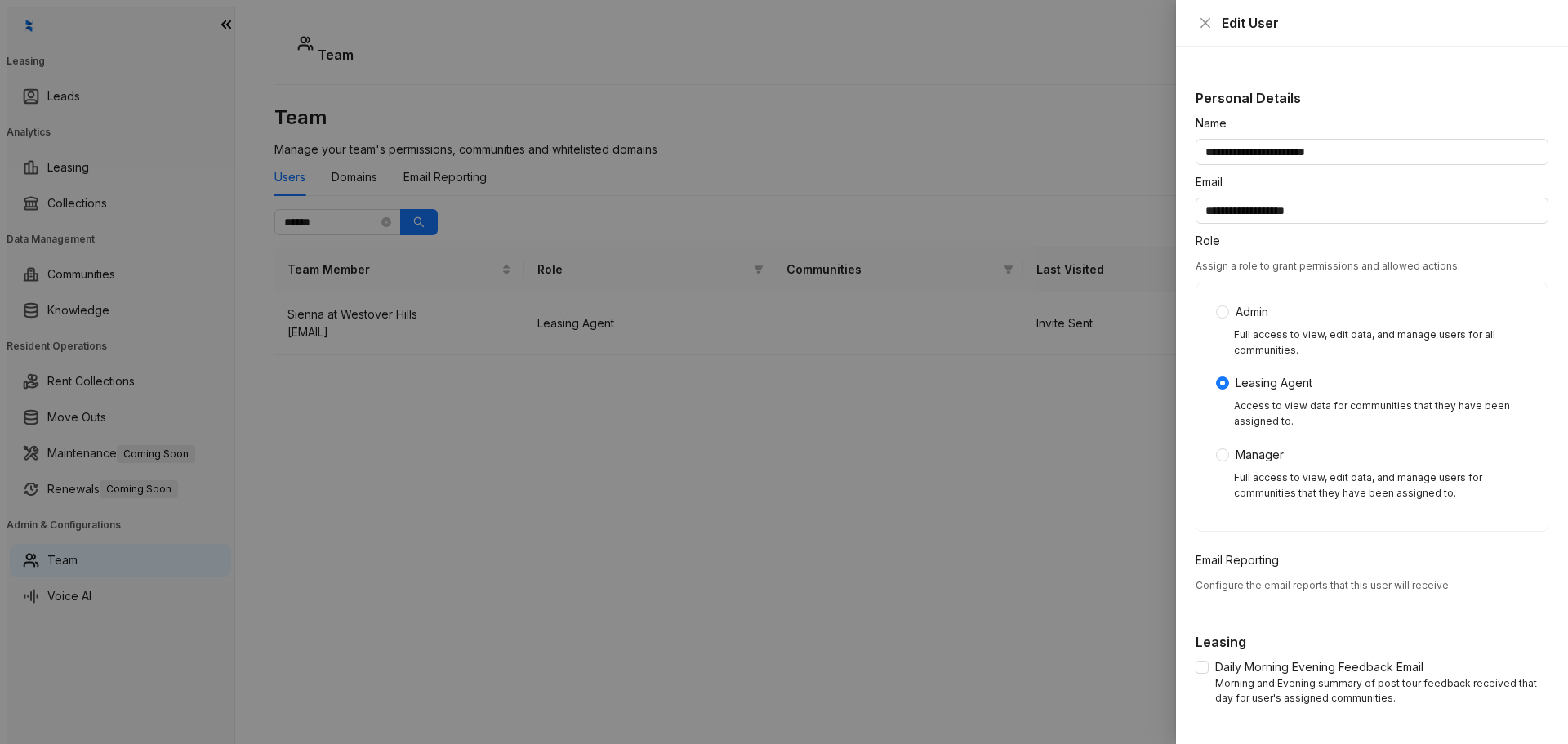 click at bounding box center [784, 372] 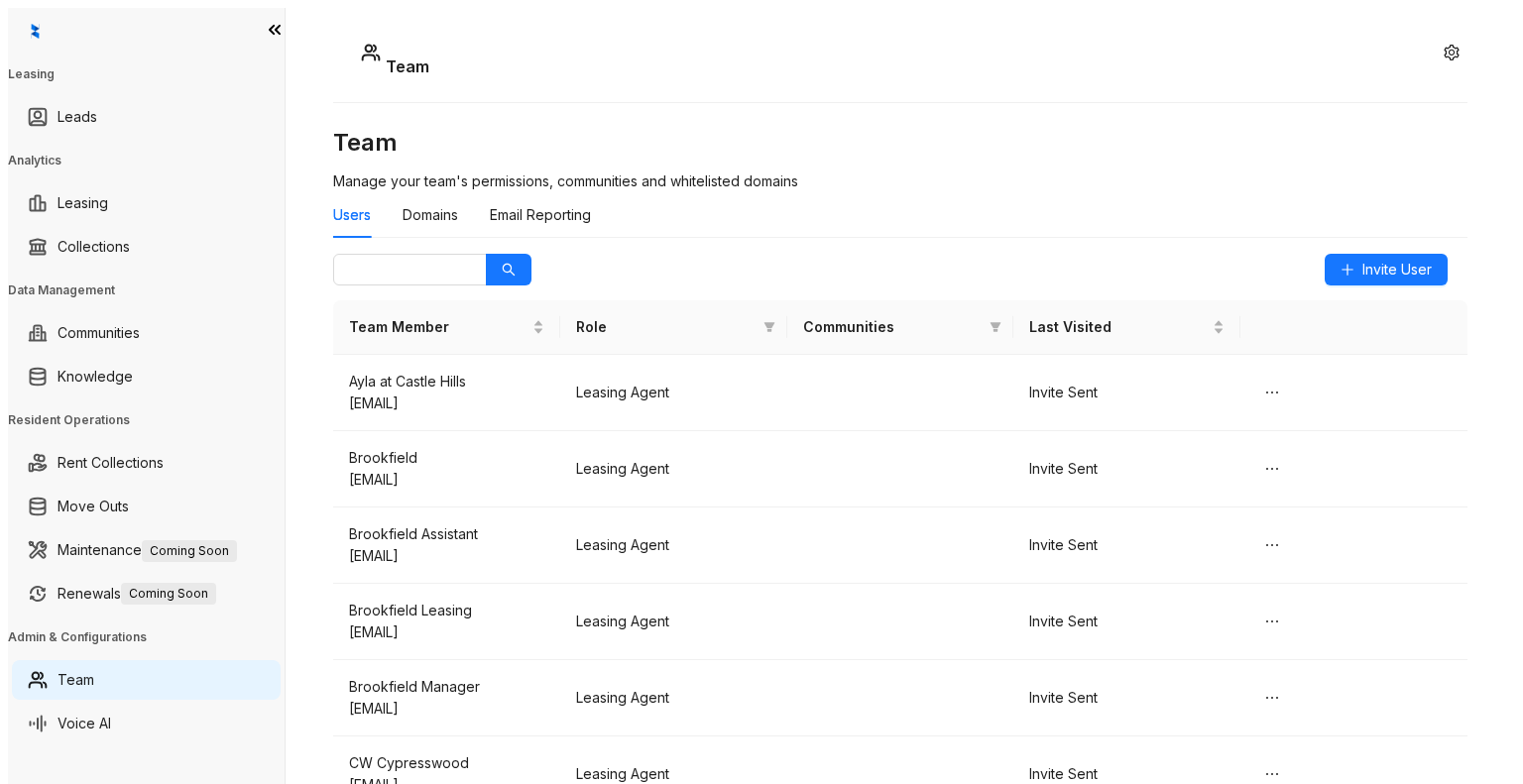 scroll, scrollTop: 0, scrollLeft: 0, axis: both 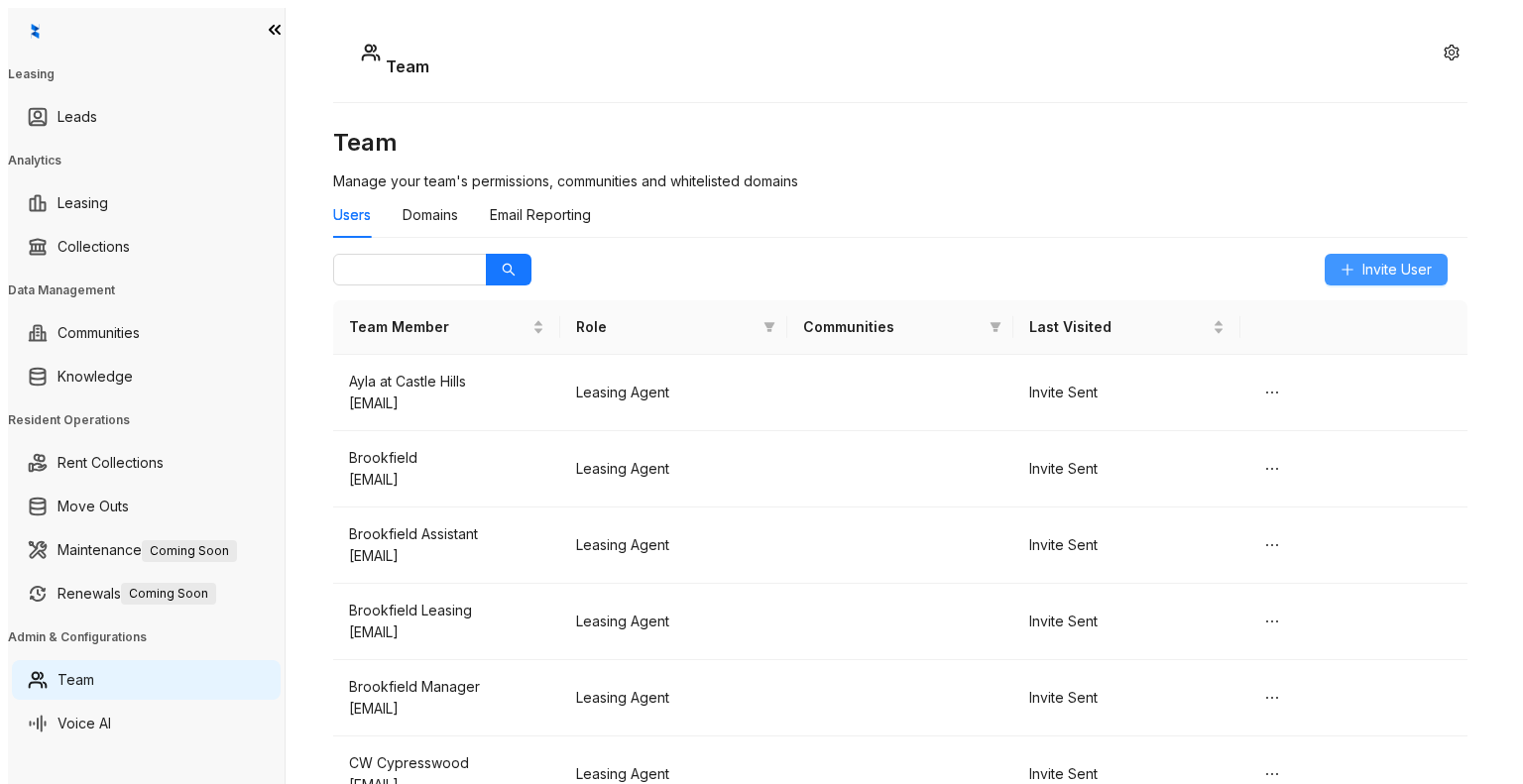 click on "Invite User" at bounding box center [1397, 270] 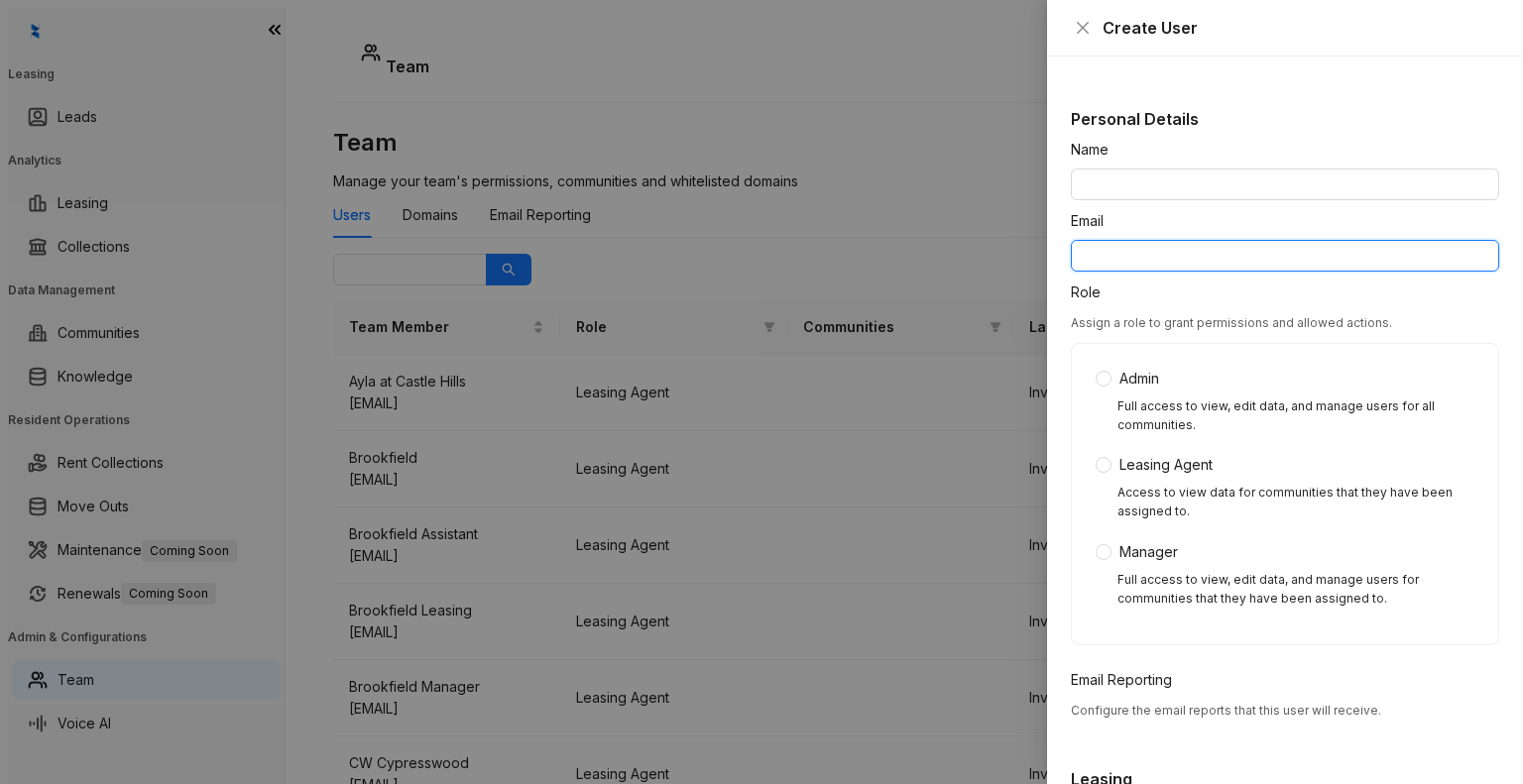 click on "Email" at bounding box center [1285, 256] 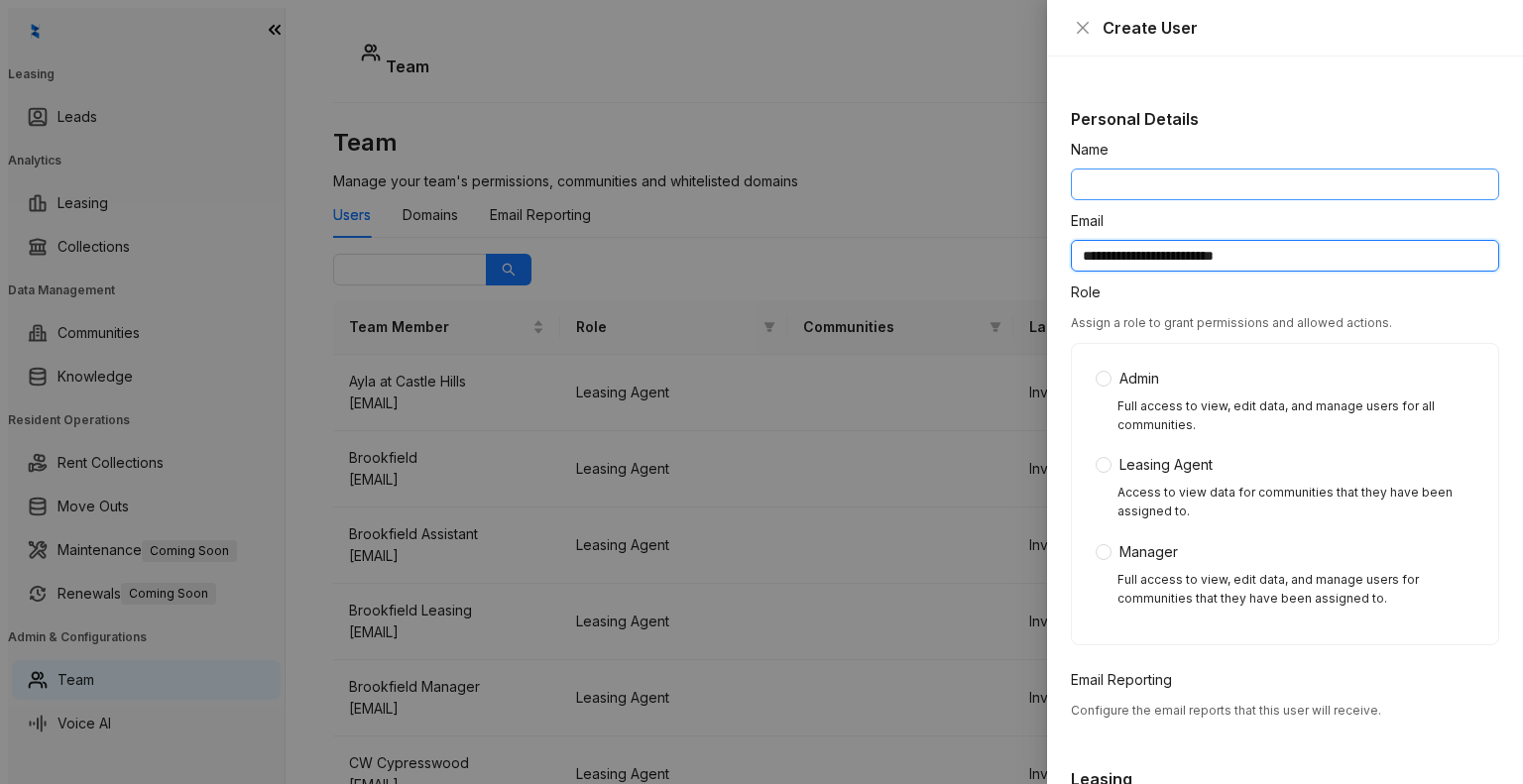 type on "**********" 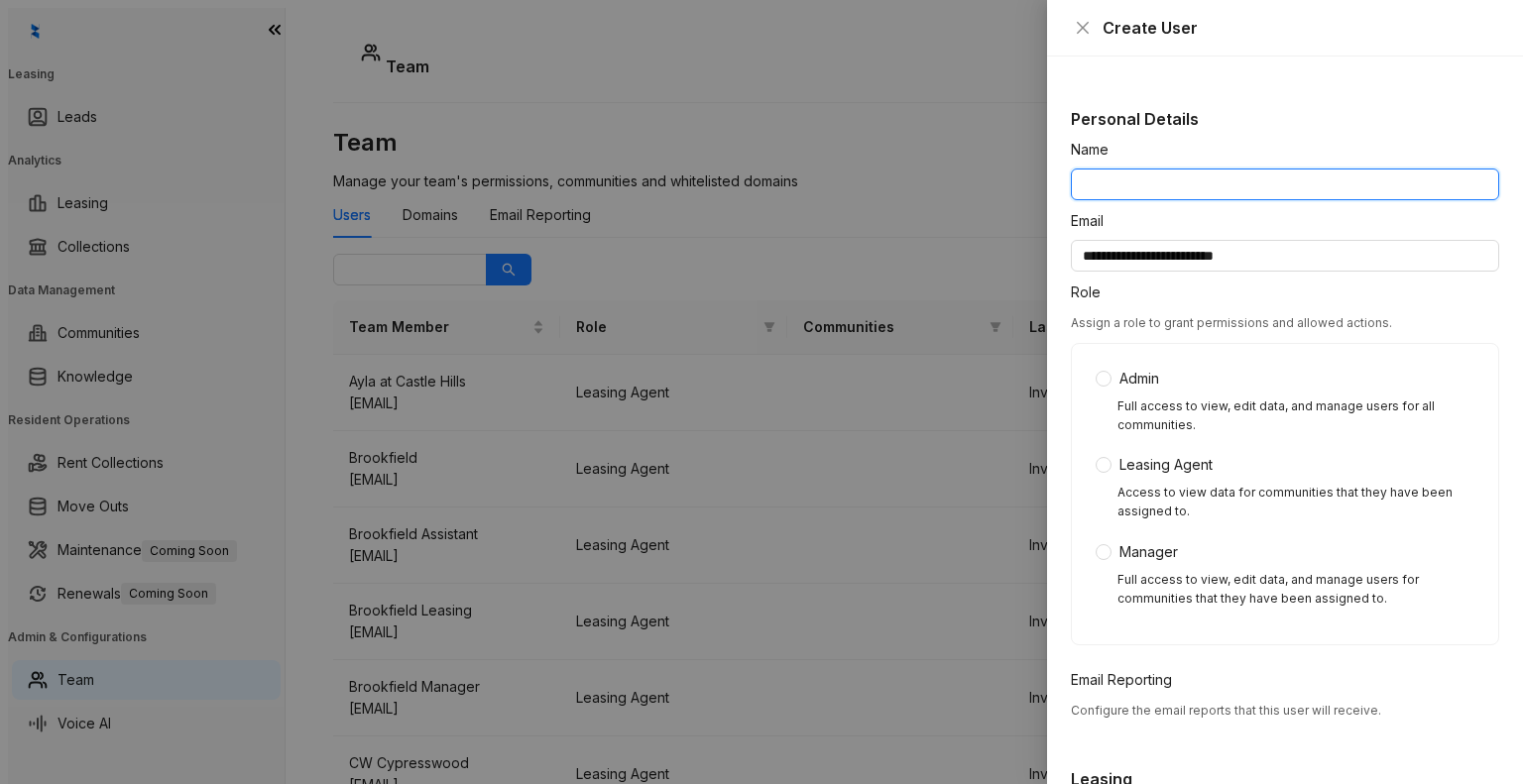 click on "Name" at bounding box center [1285, 184] 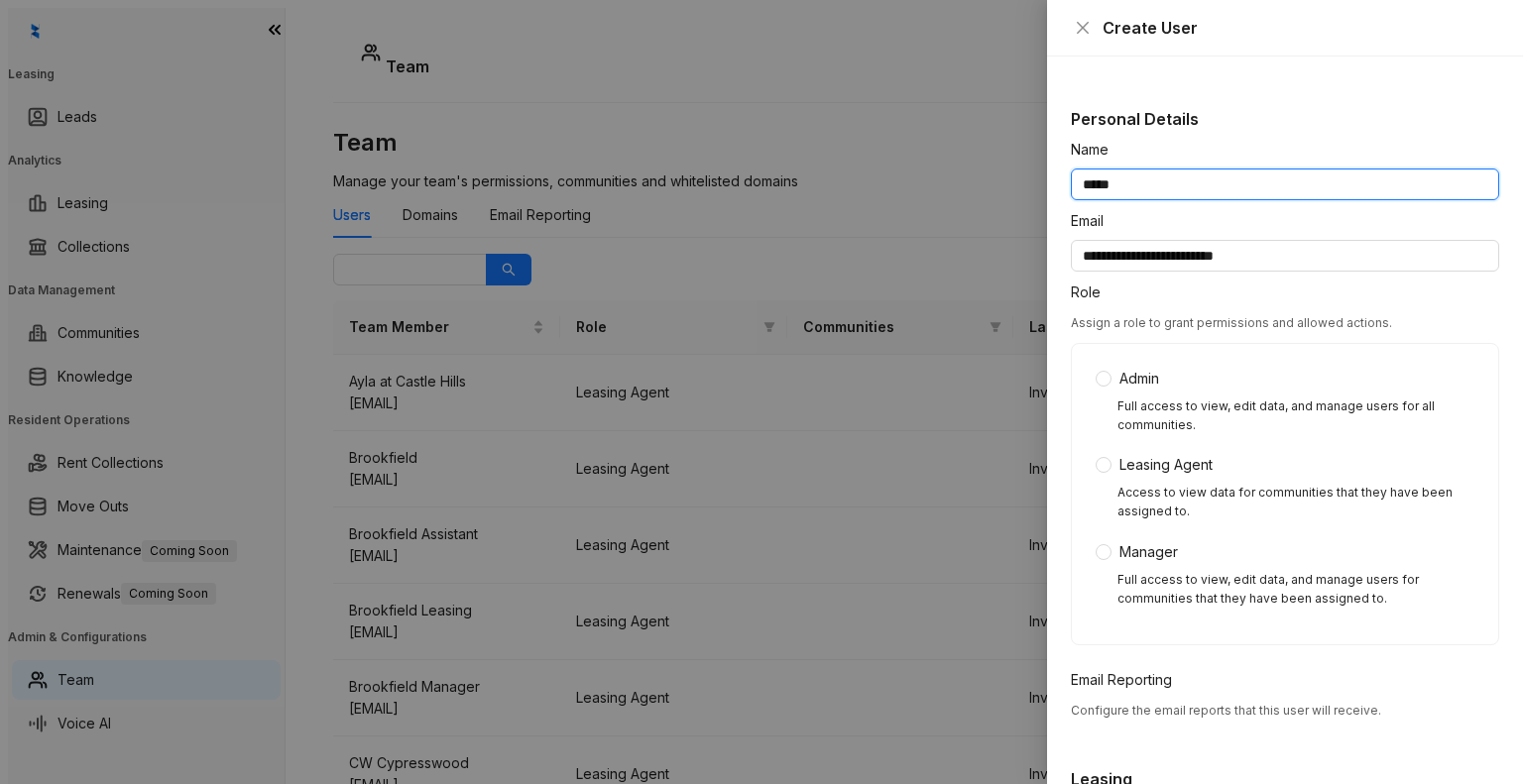 type on "**********" 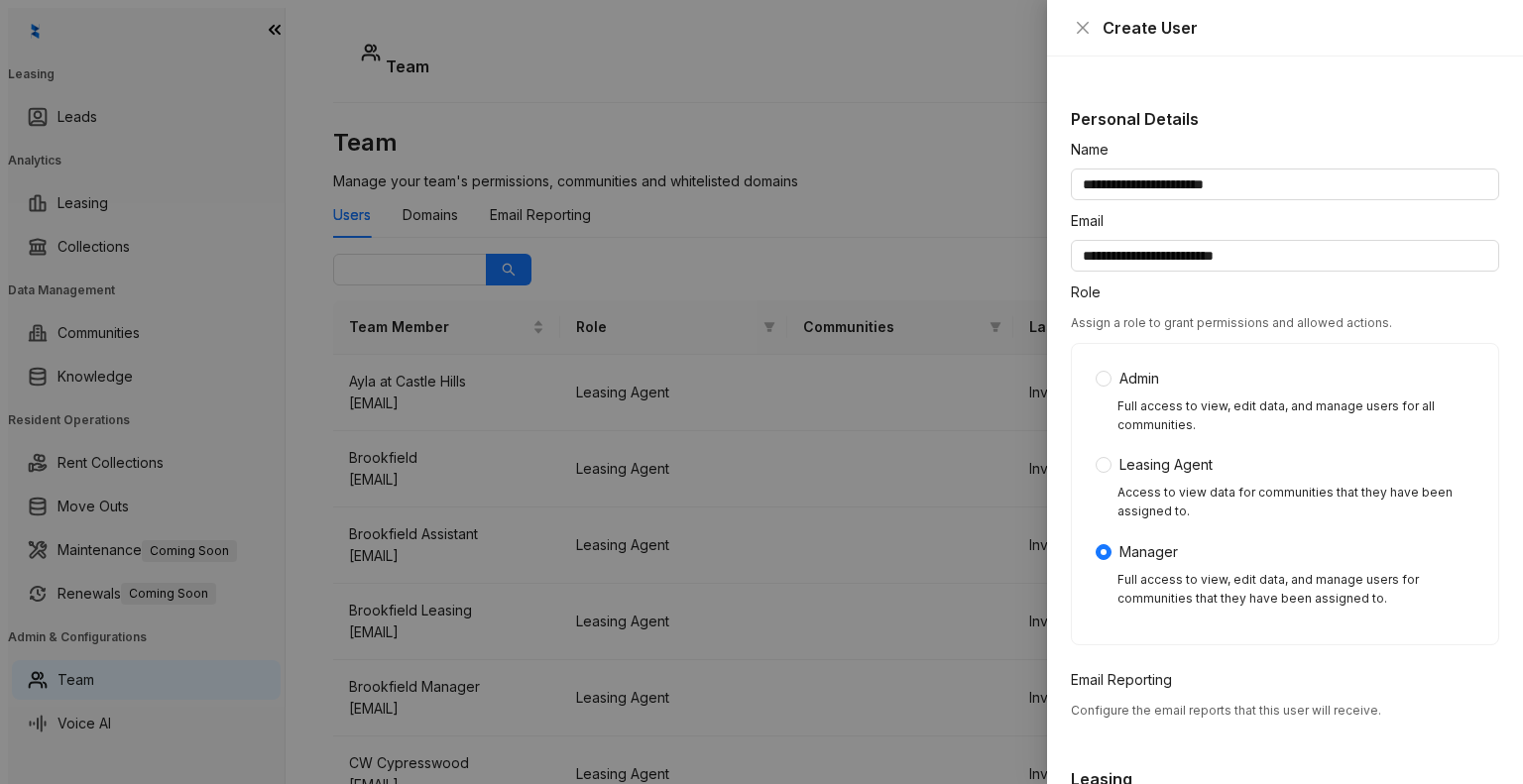 scroll, scrollTop: 496, scrollLeft: 0, axis: vertical 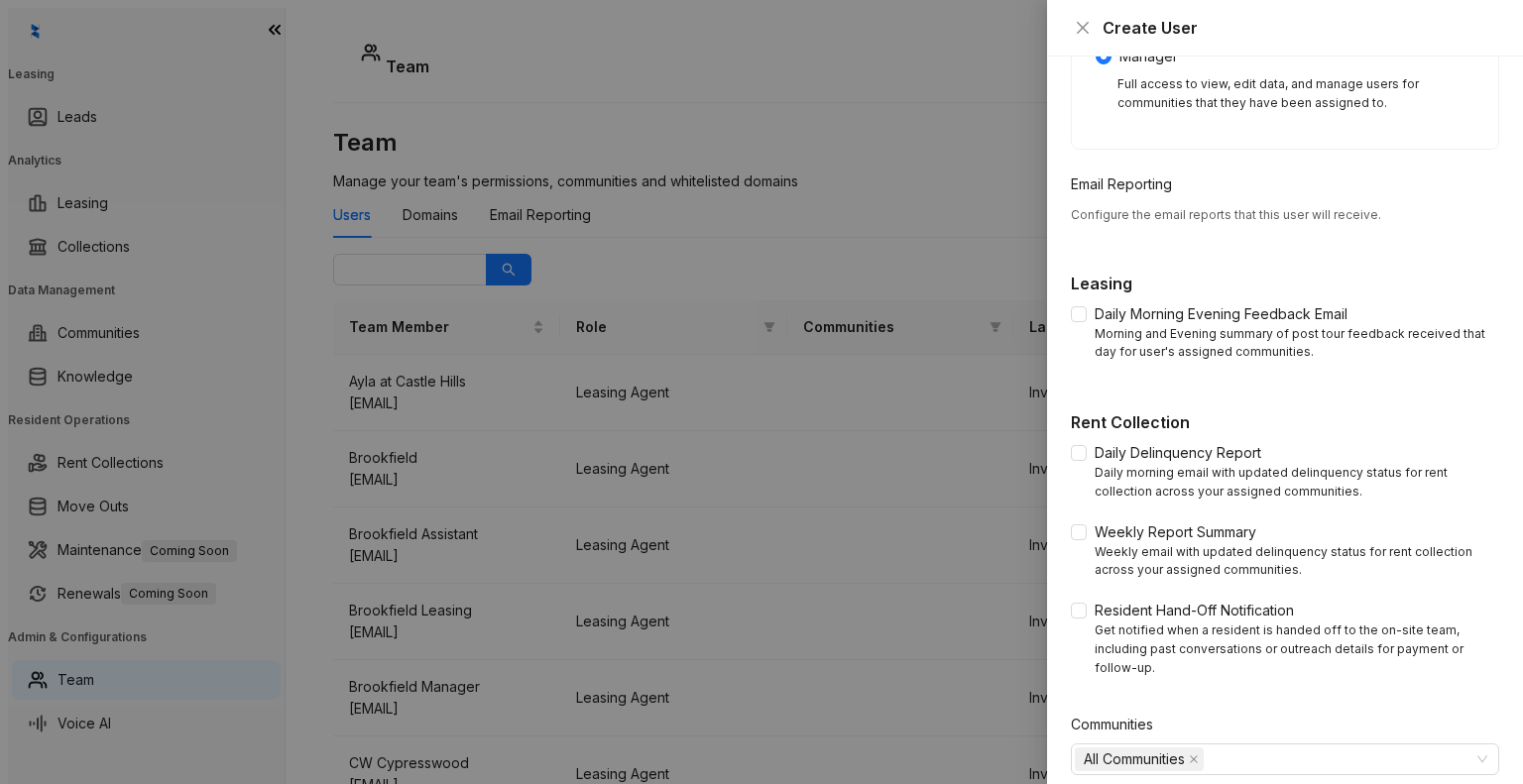 click on "Morning and Evening summary of post tour feedback received that day for user's assigned communities." at bounding box center [1297, 344] 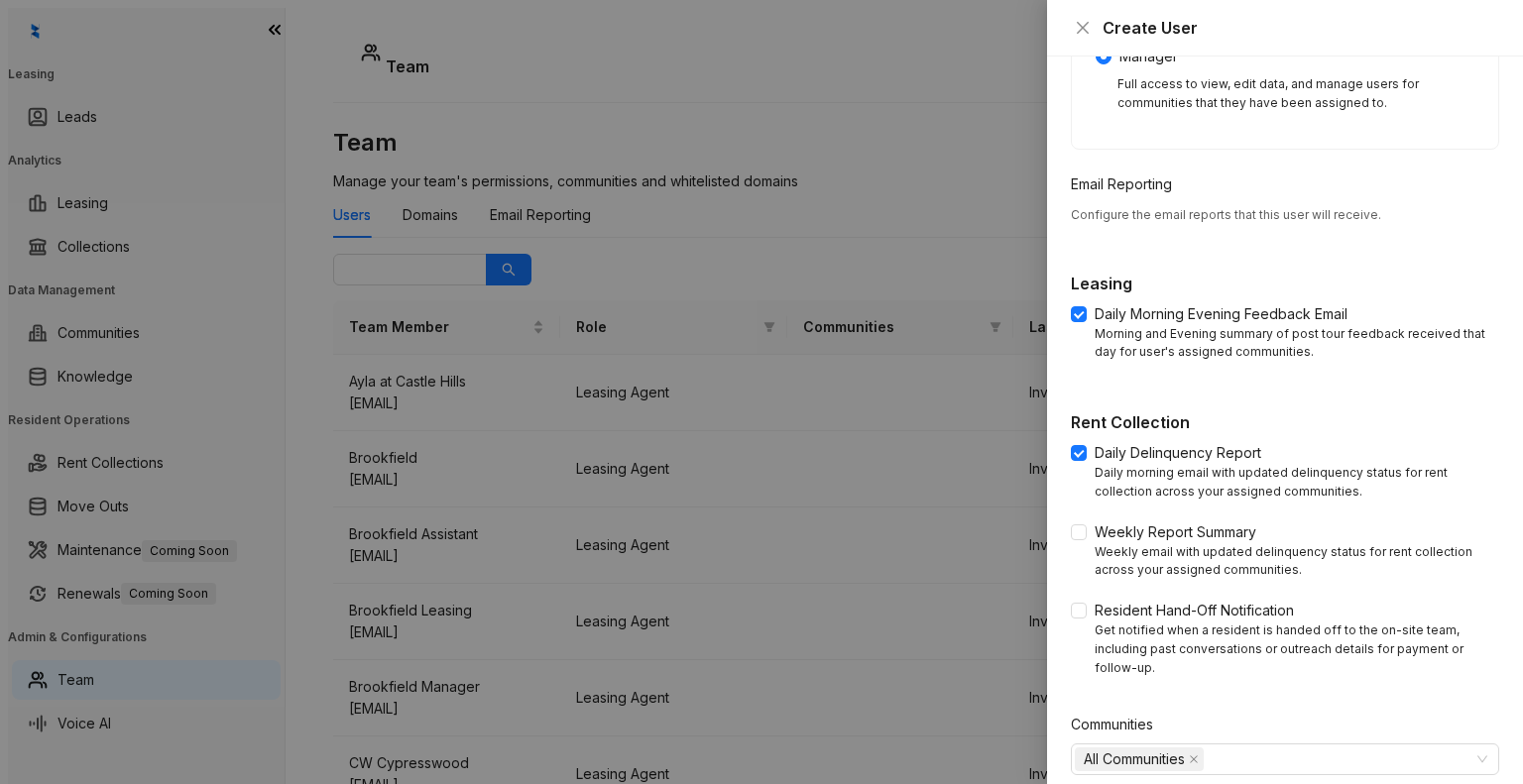 click on "Weekly Report Summary Weekly email with updated delinquency status for rent collection across your assigned communities." at bounding box center [1285, 333] 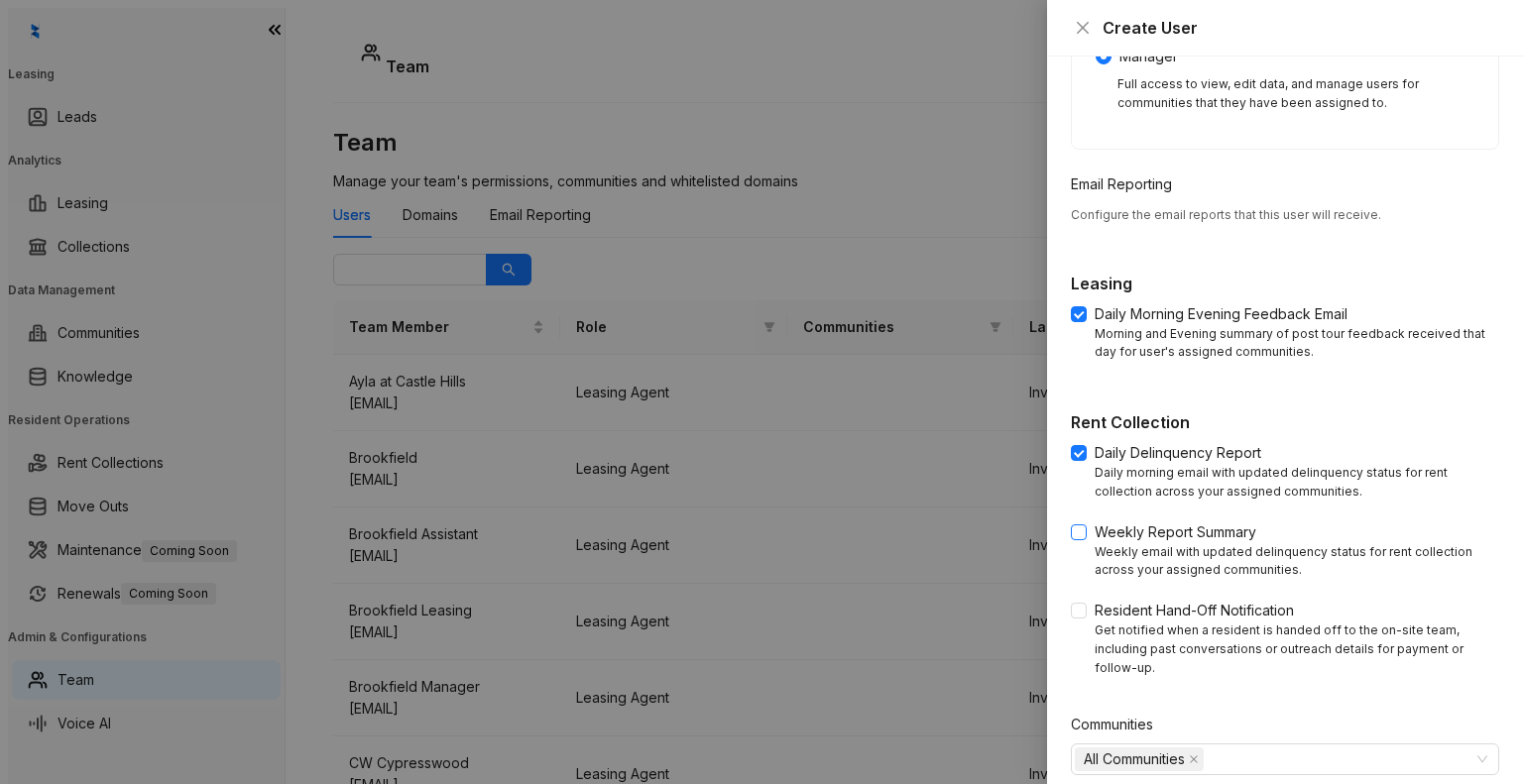 click on "Weekly Report Summary" at bounding box center (1213, 314) 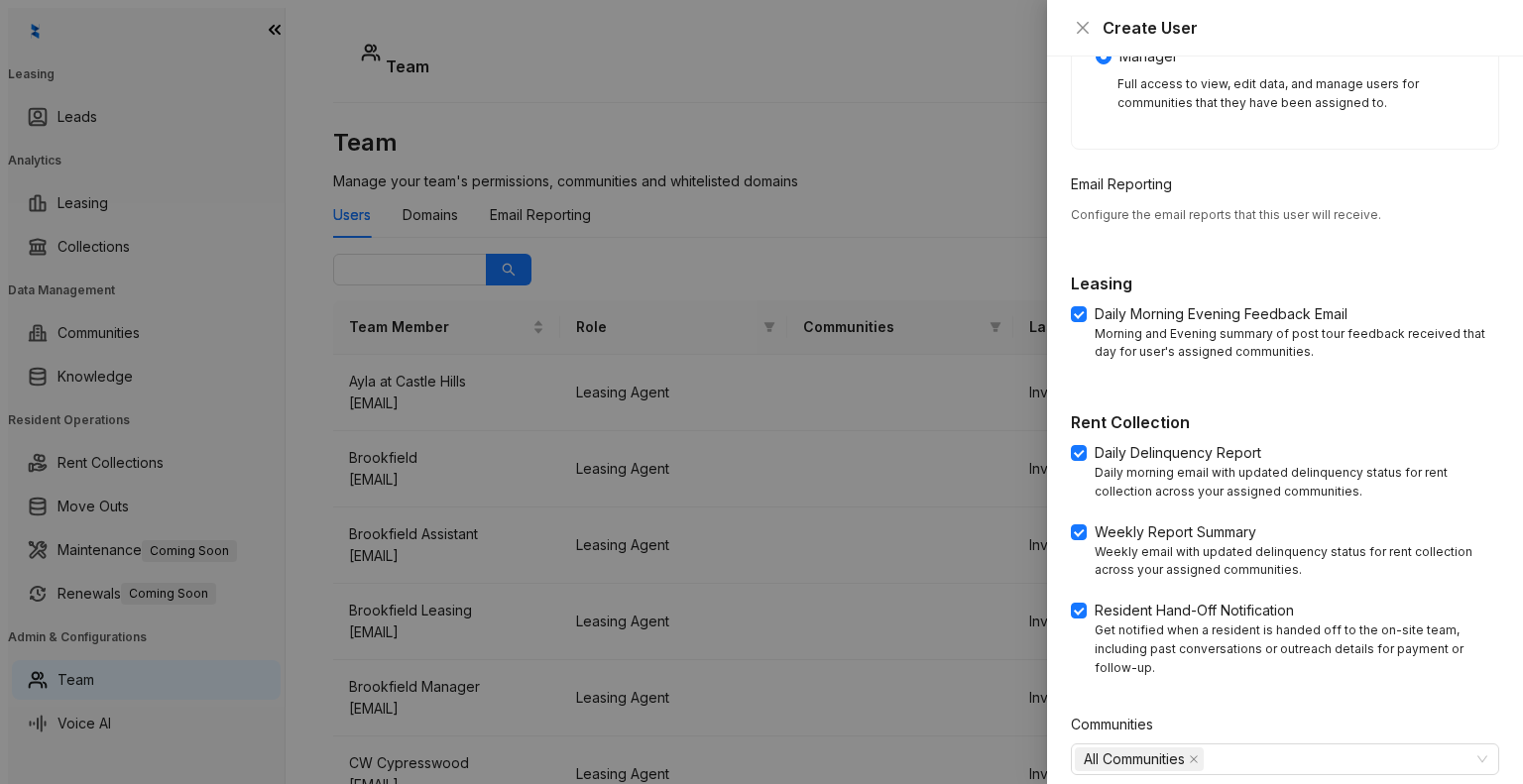 scroll, scrollTop: 508, scrollLeft: 0, axis: vertical 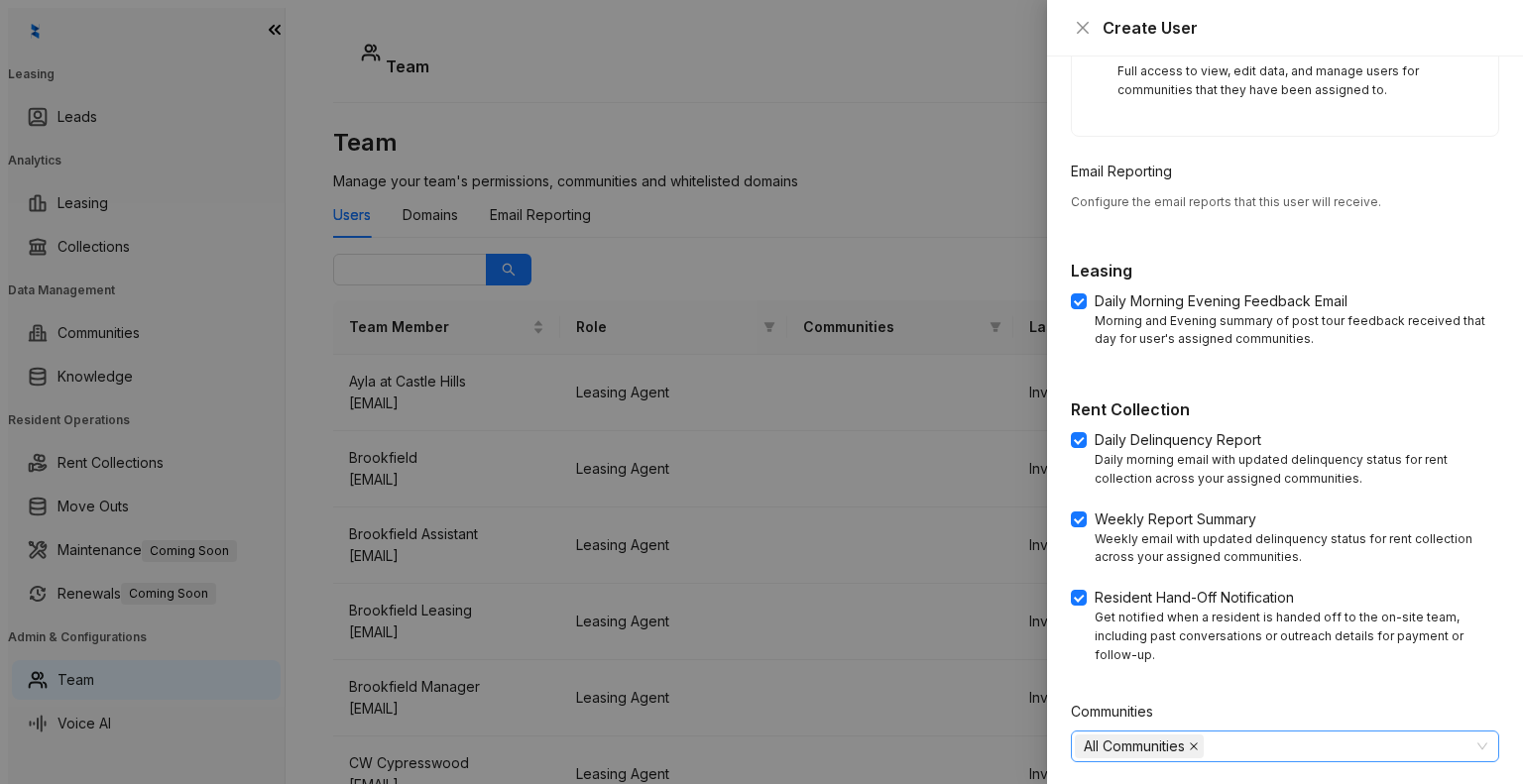 click at bounding box center [1194, 746] 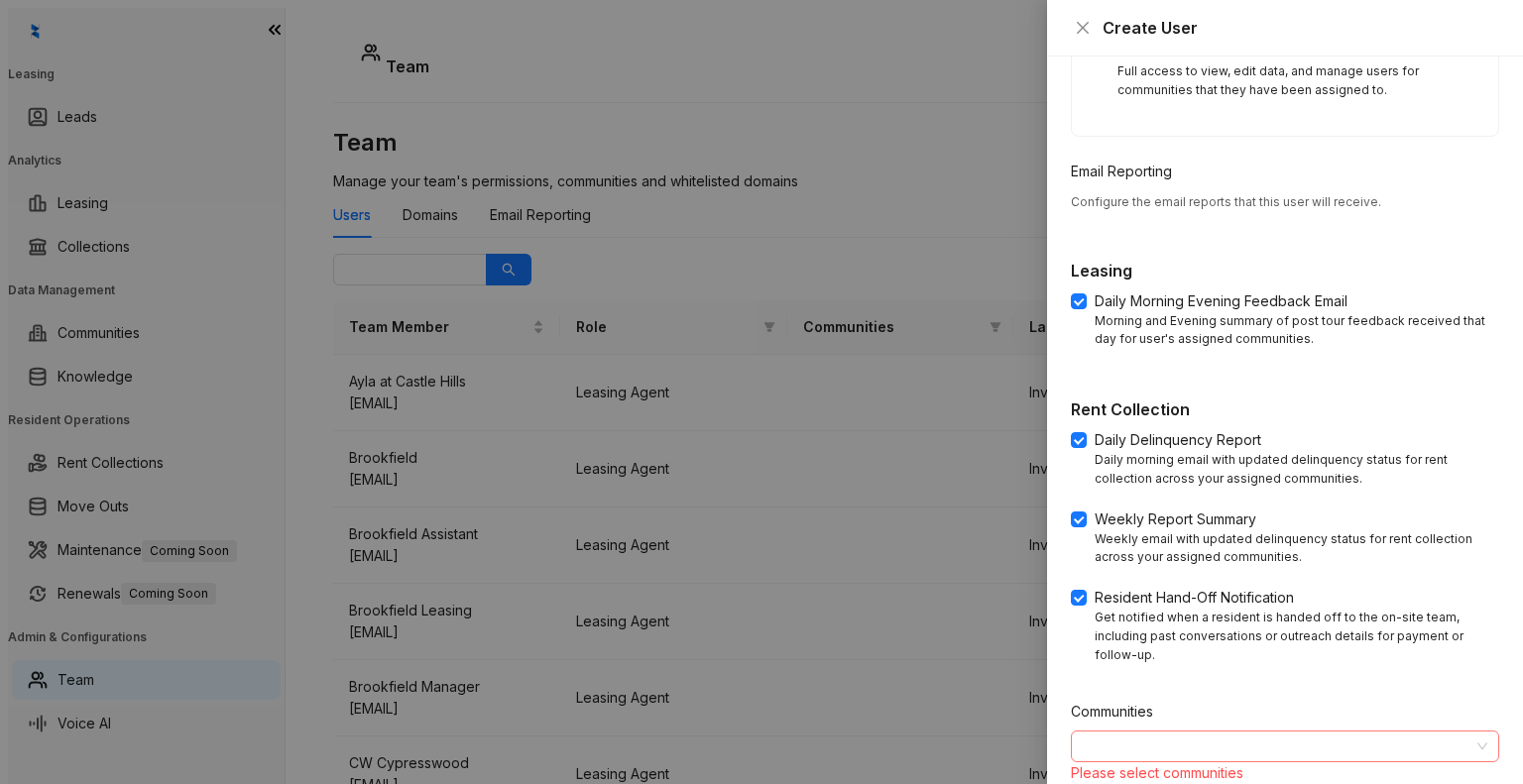 click at bounding box center [1274, 746] 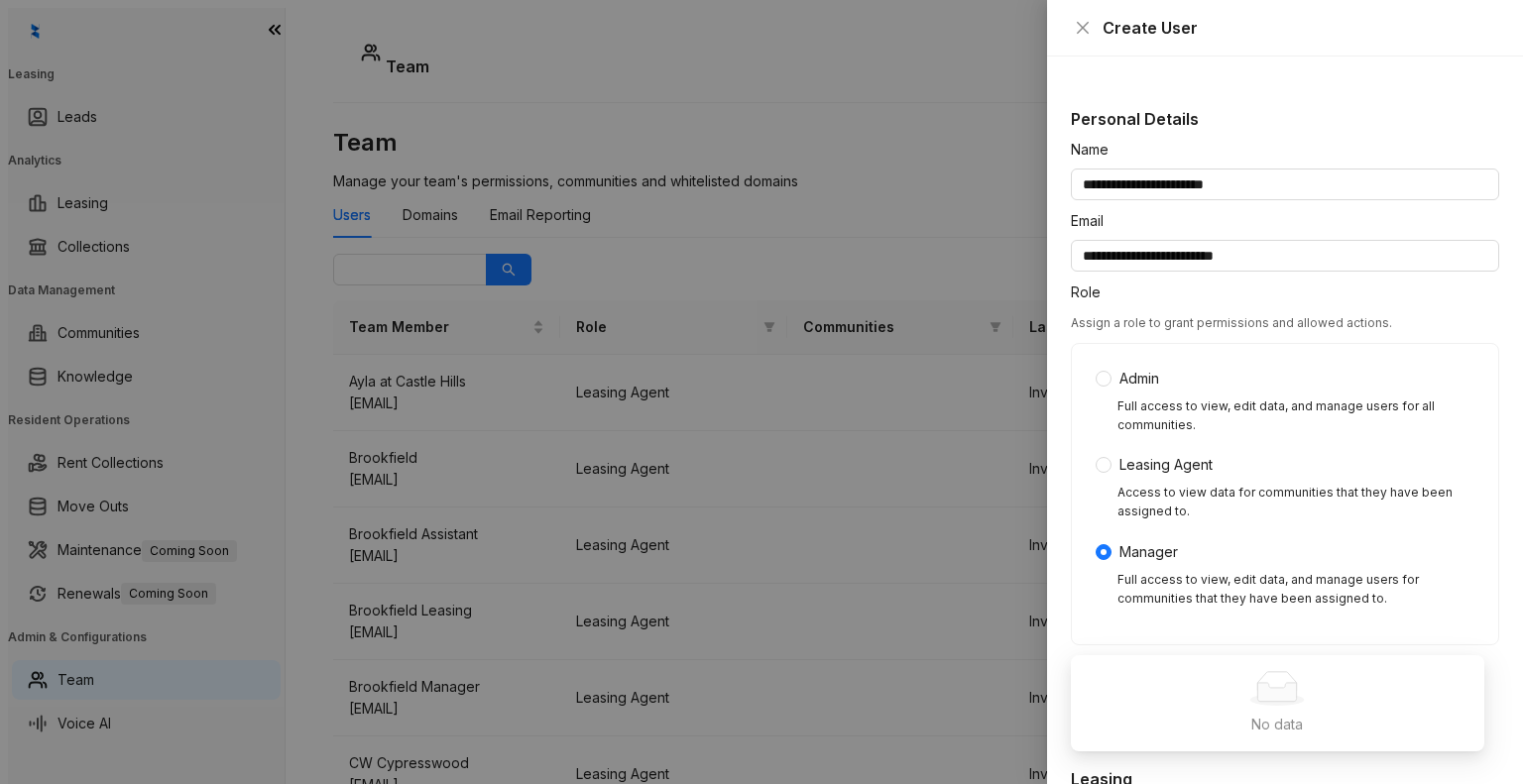 scroll, scrollTop: 508, scrollLeft: 0, axis: vertical 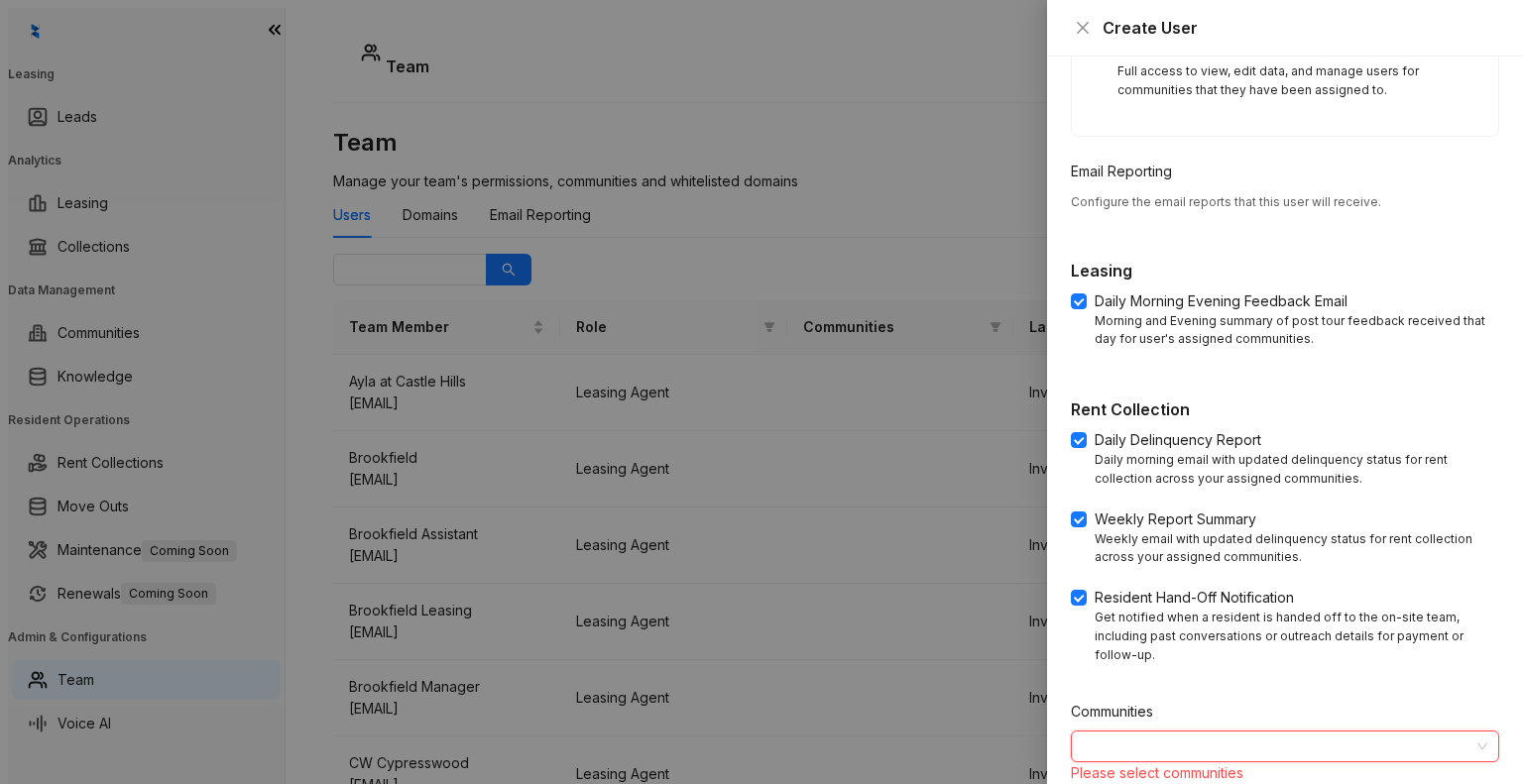 click at bounding box center [1274, 746] 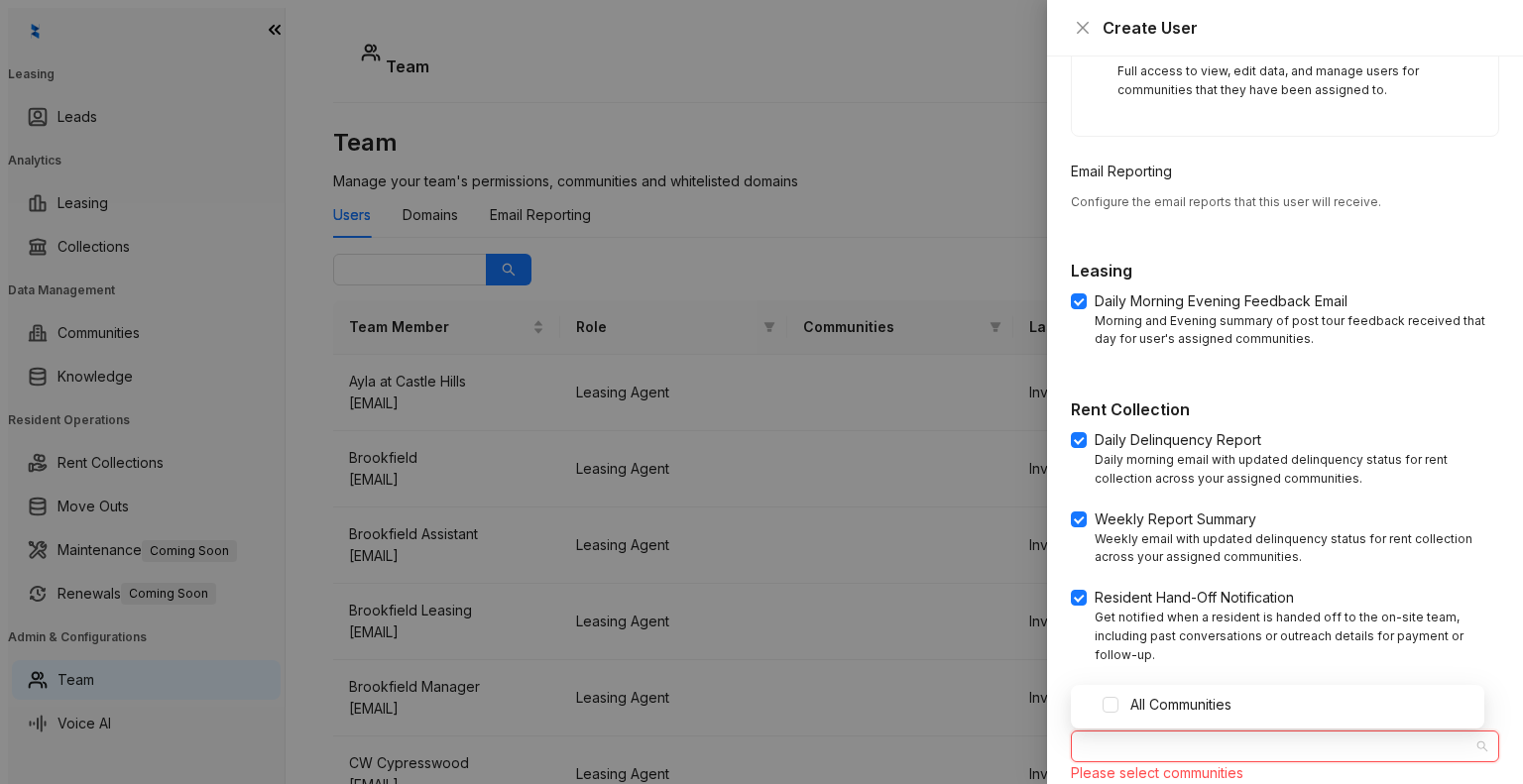 click on "**********" at bounding box center (1285, 224) 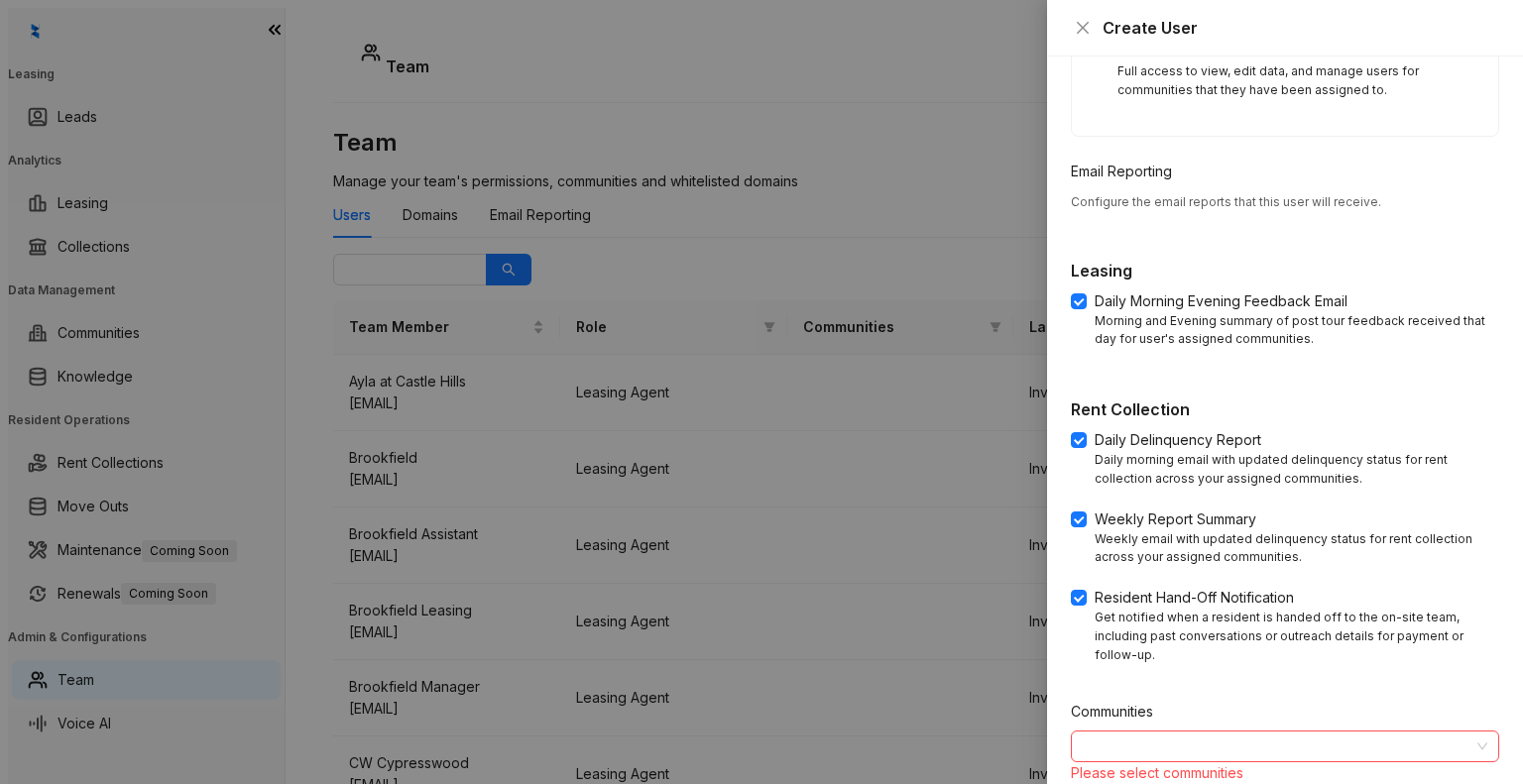 click on "Cancel" at bounding box center (1110, 802) 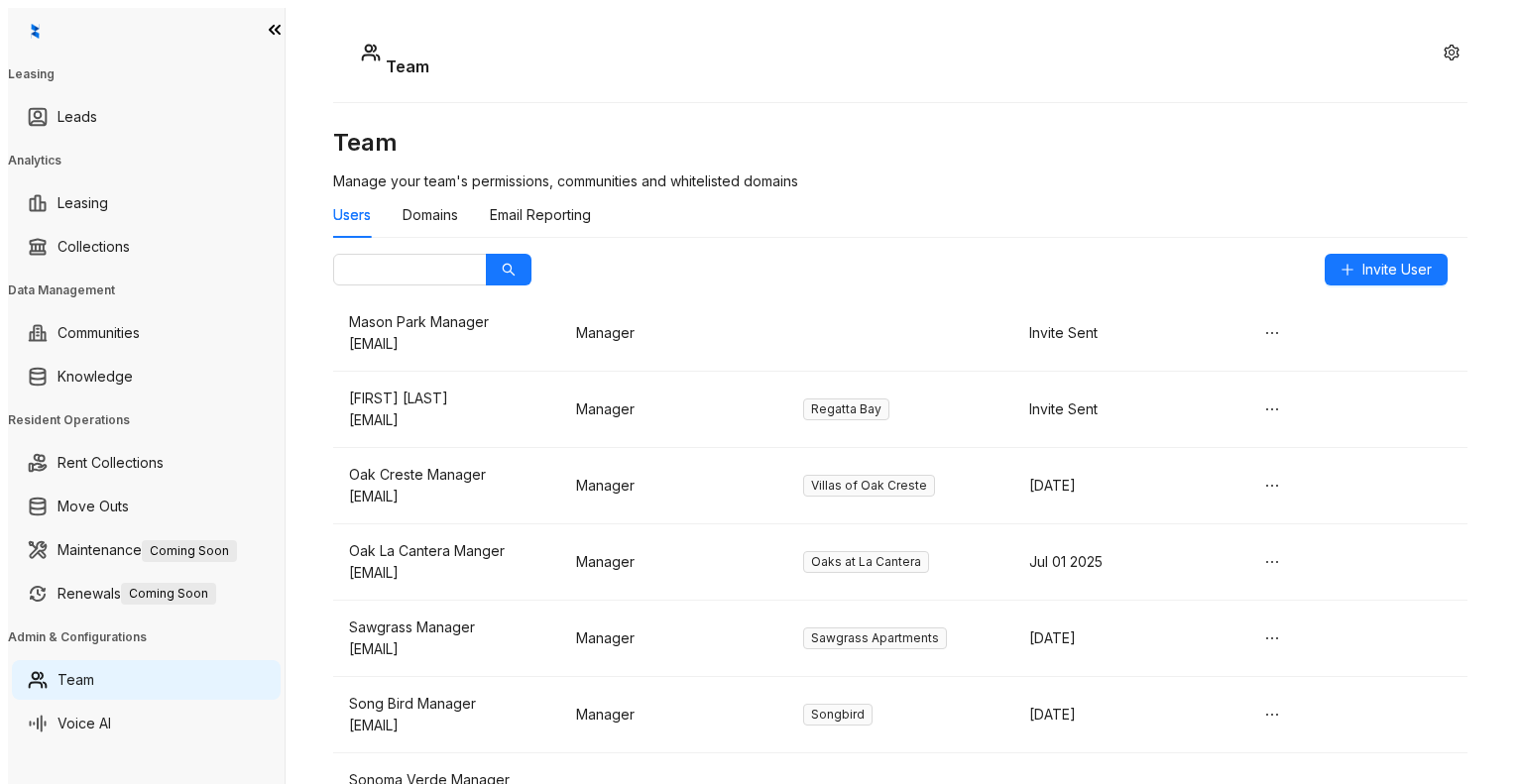 scroll, scrollTop: 3865, scrollLeft: 0, axis: vertical 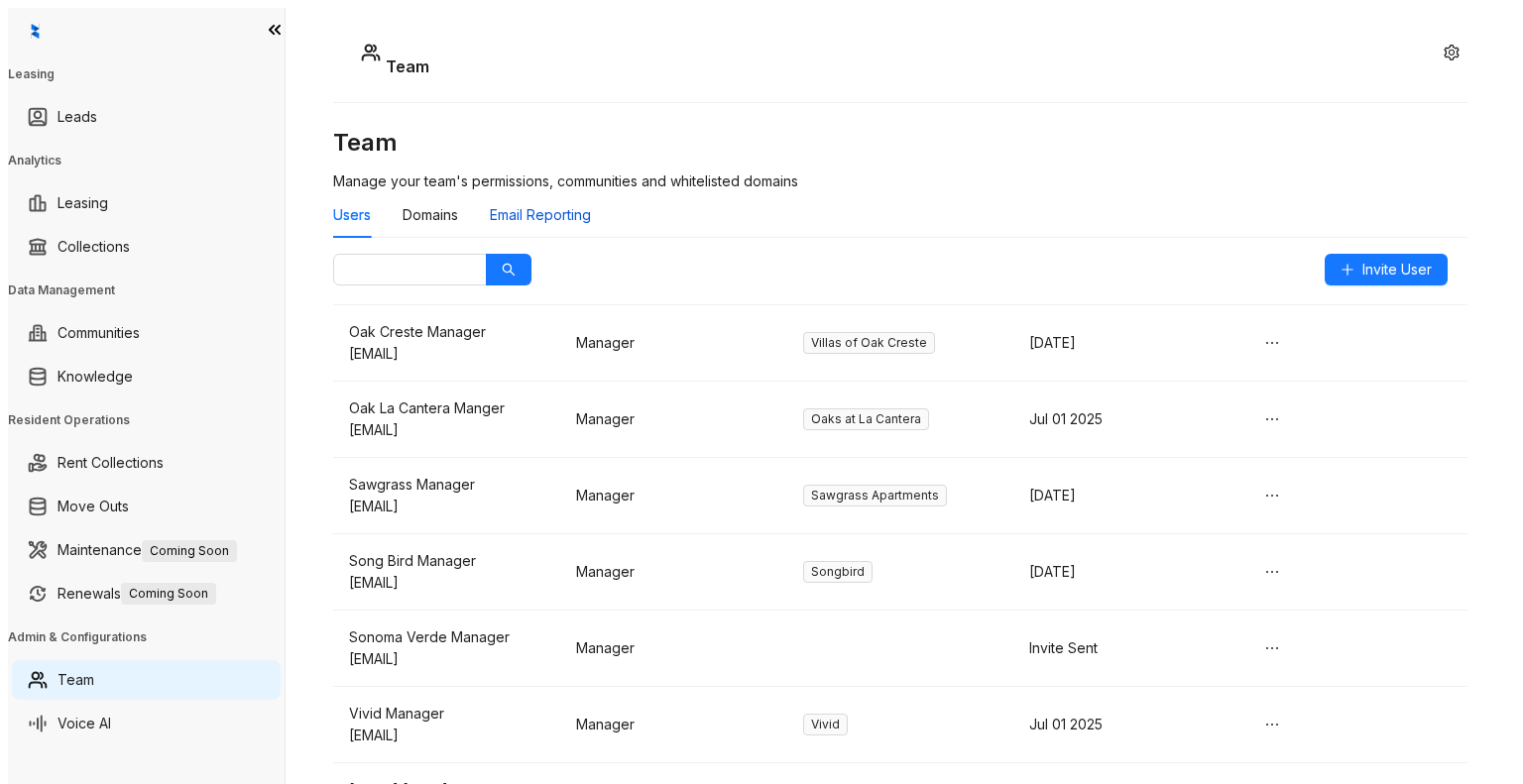 click on "Email Reporting" at bounding box center [540, 215] 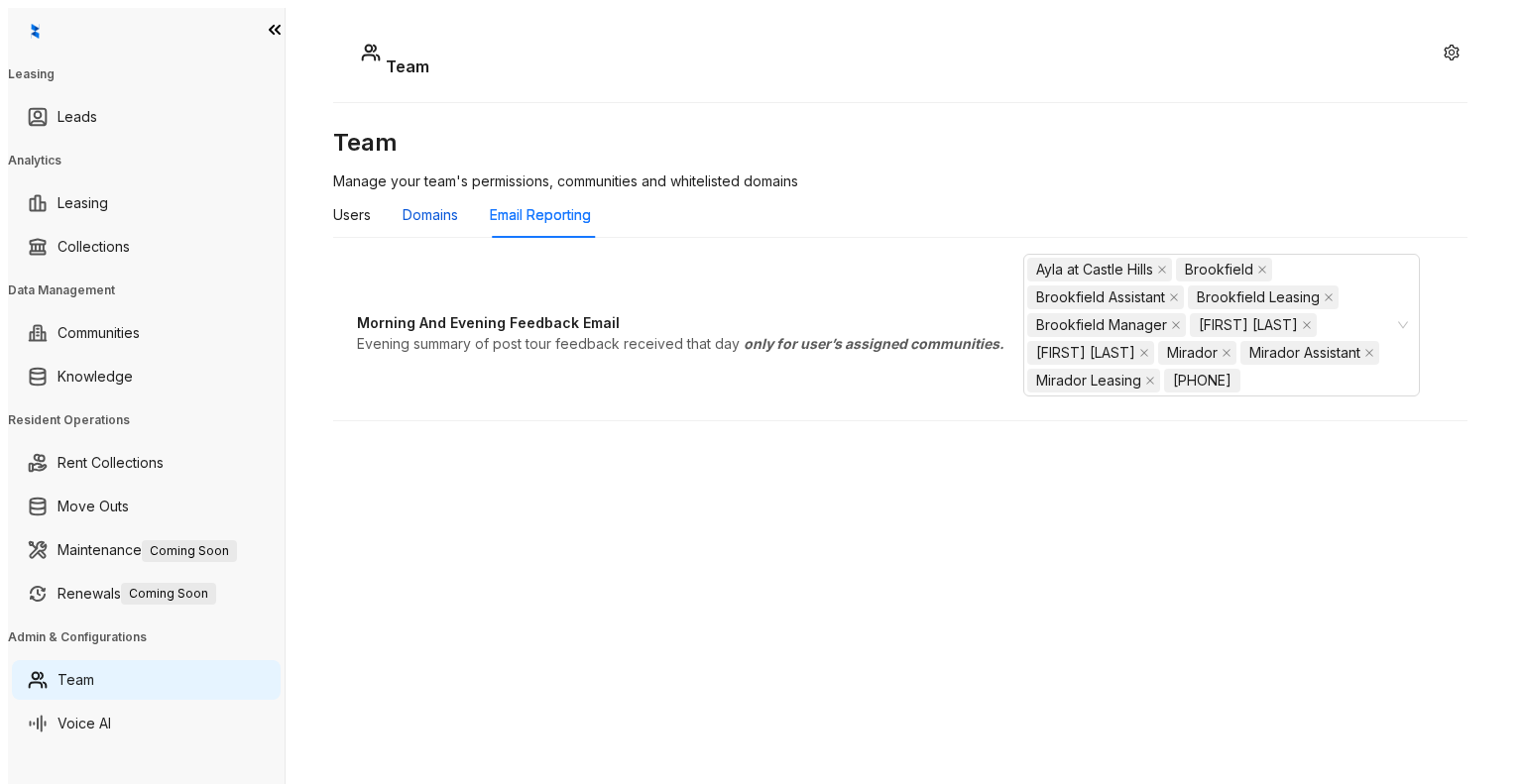 click on "Domains" at bounding box center (430, 215) 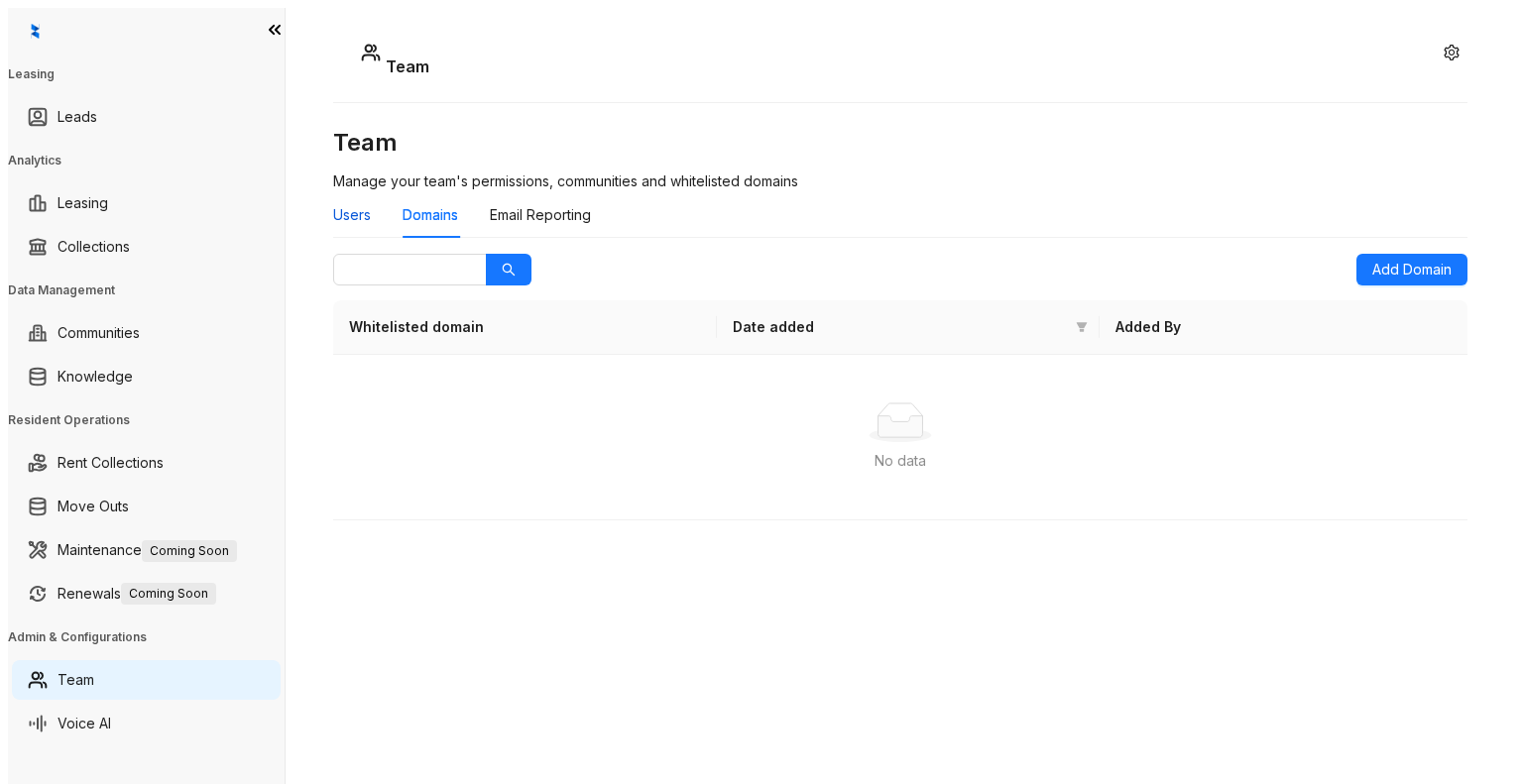 click on "Users" at bounding box center [352, 215] 